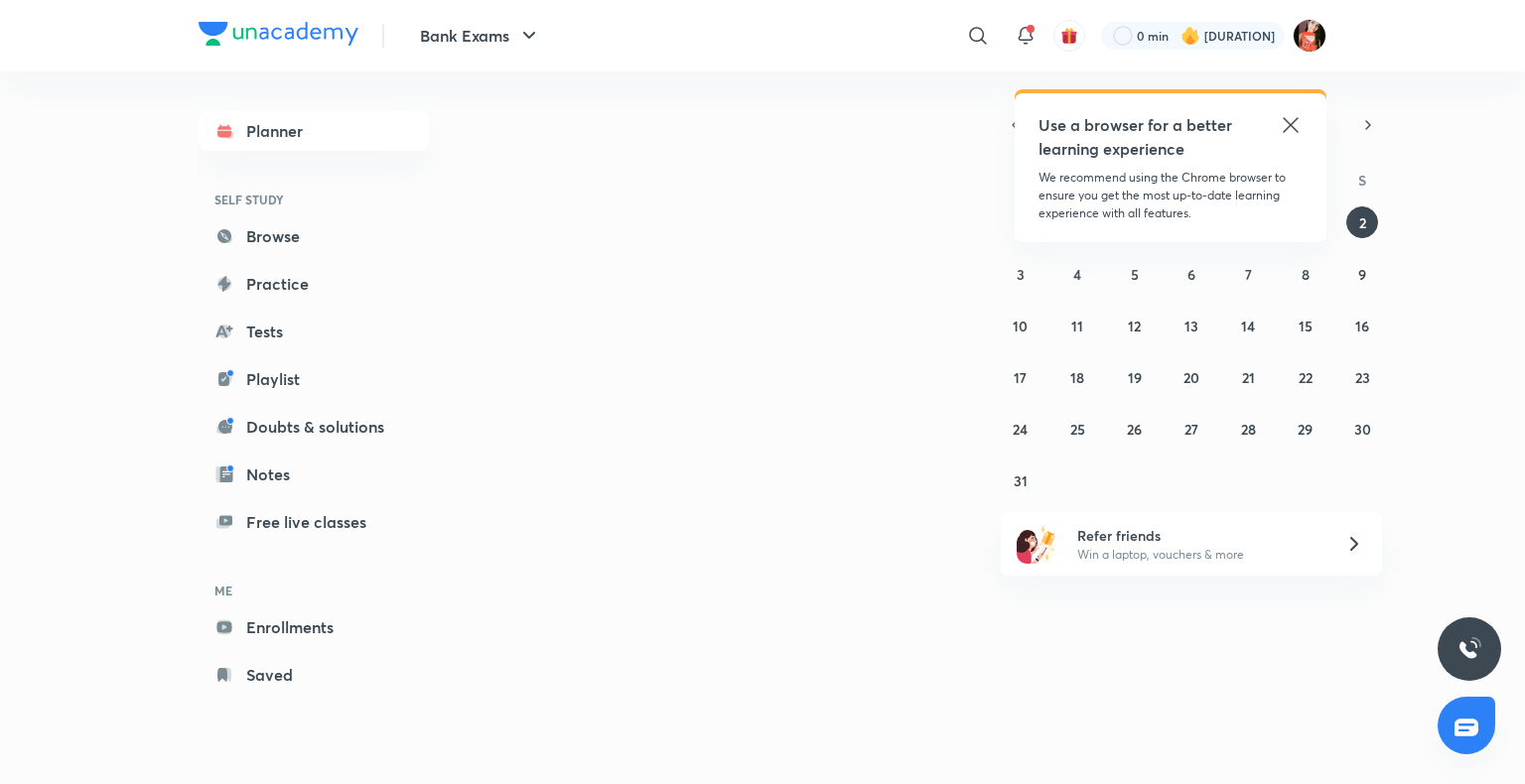 scroll, scrollTop: 0, scrollLeft: 0, axis: both 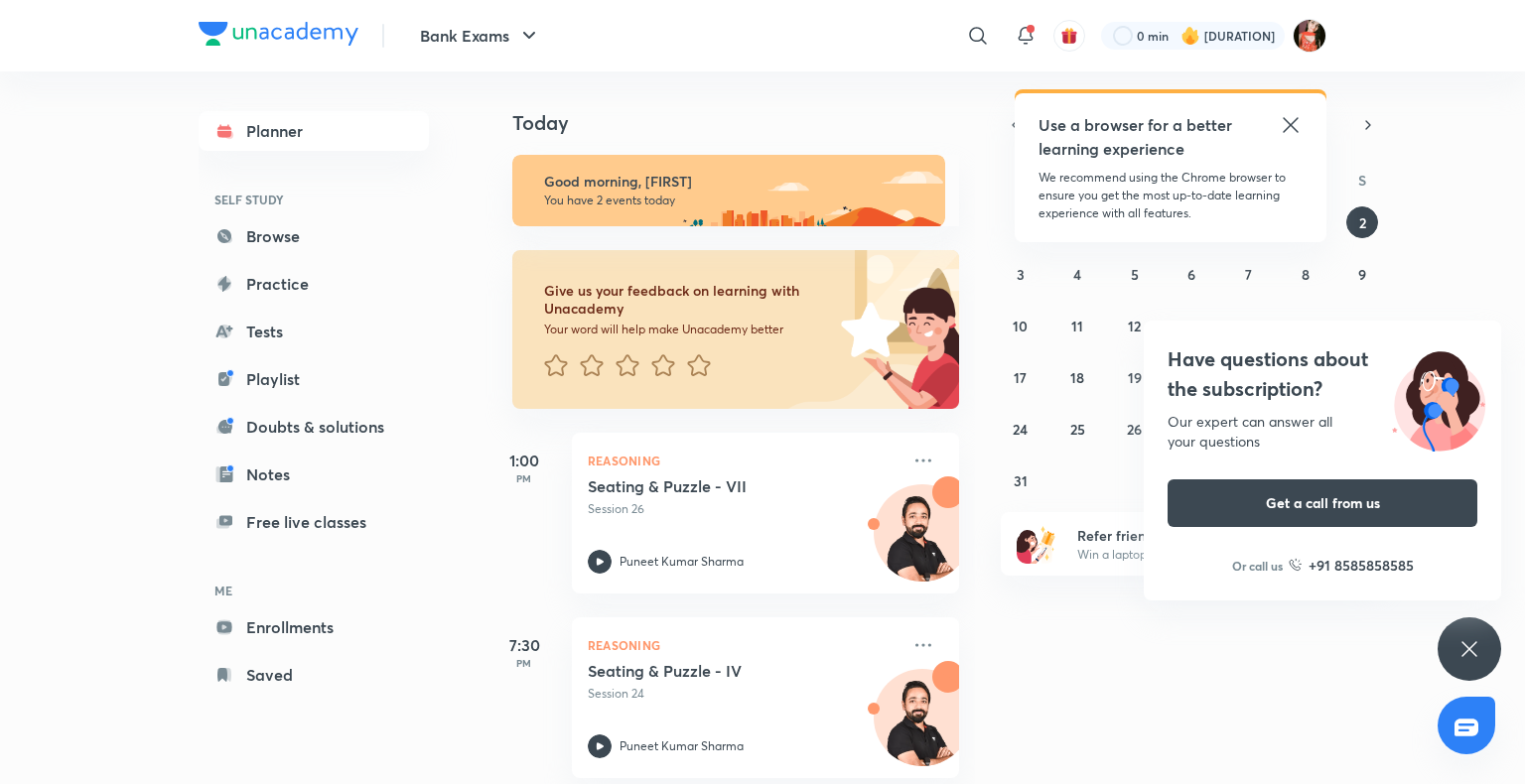 click on "Have questions about the subscription? Our expert can answer all your questions Get a call from us Or call us +91 8585858585" at bounding box center [1469, 649] 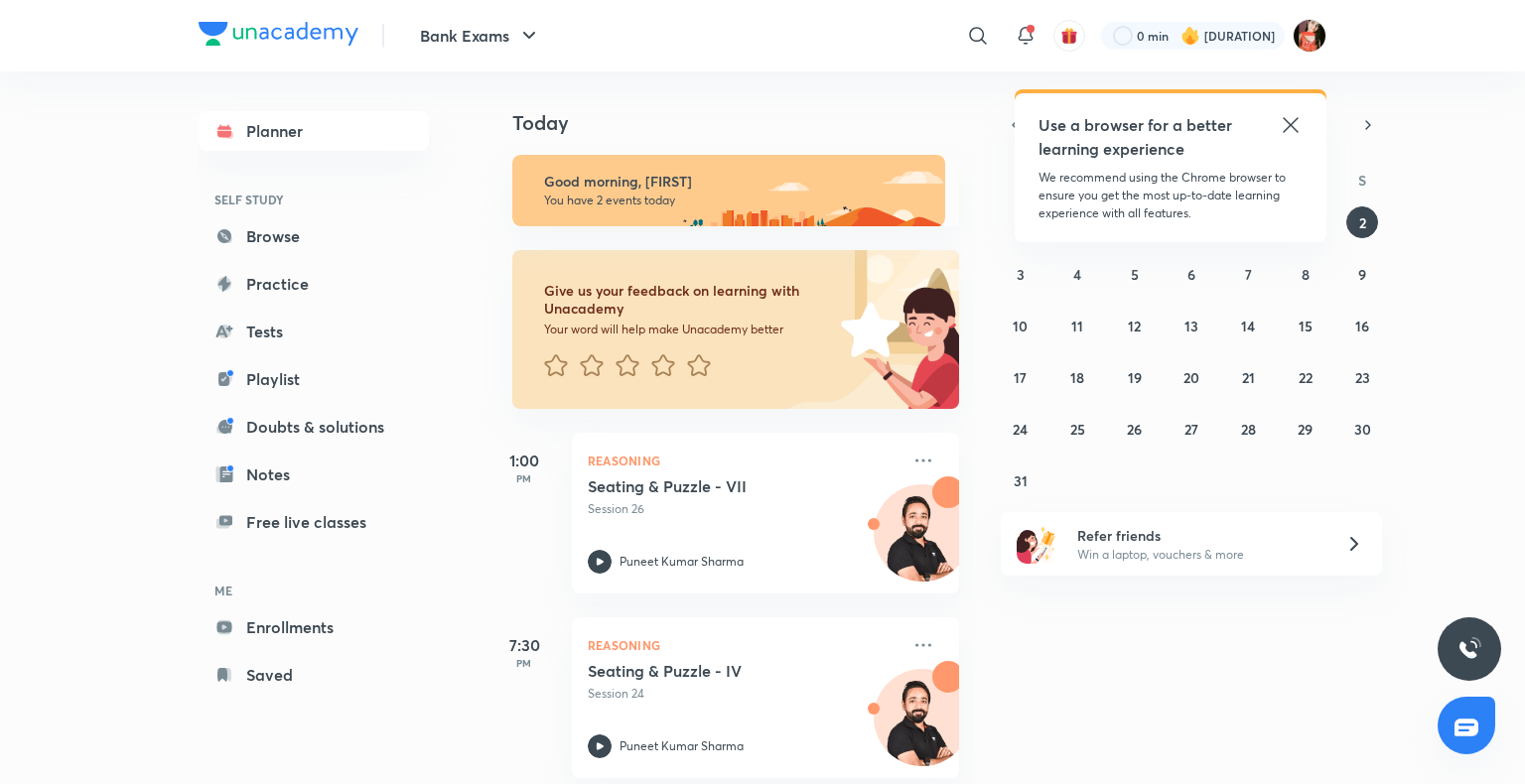 click 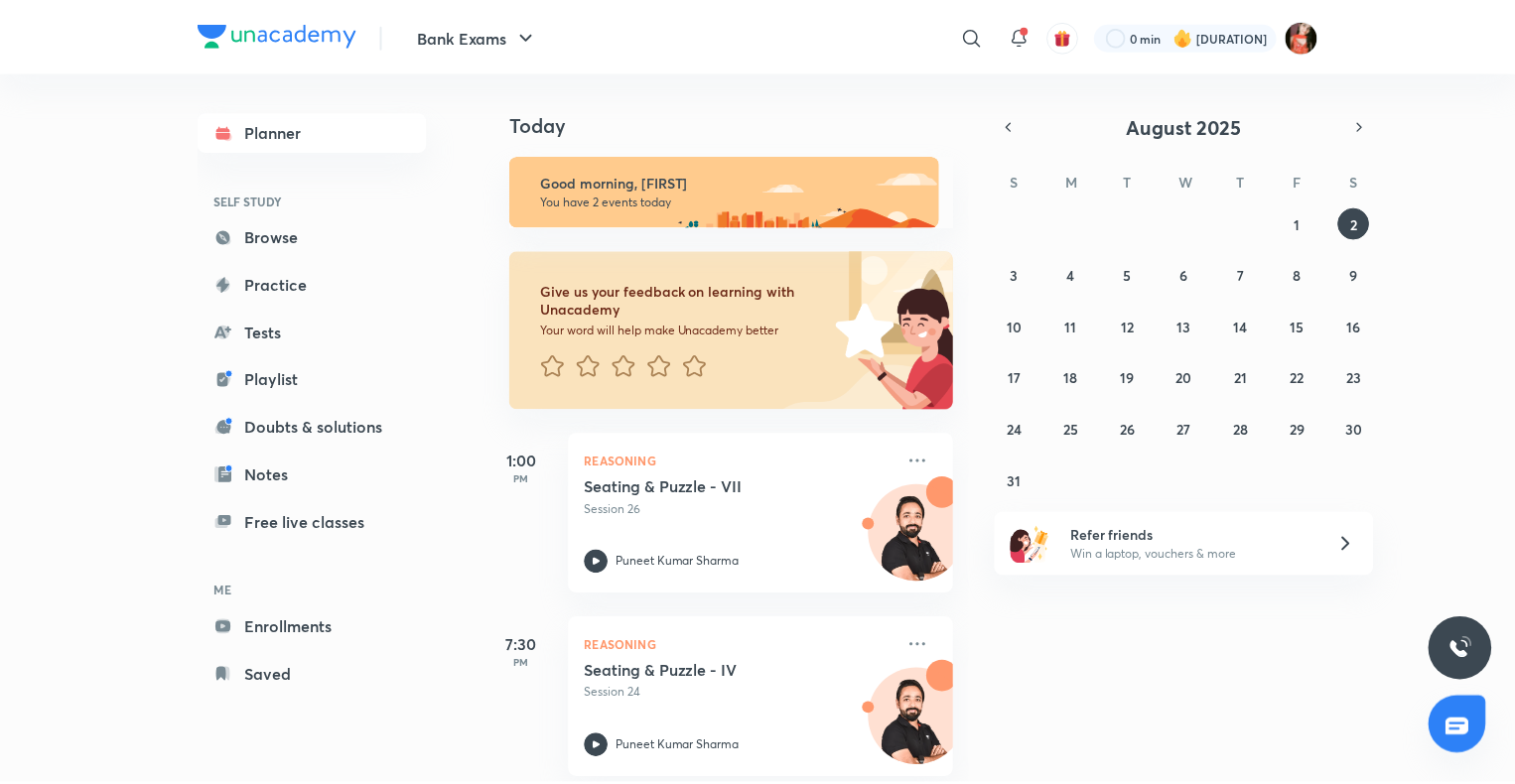 scroll, scrollTop: 24, scrollLeft: 0, axis: vertical 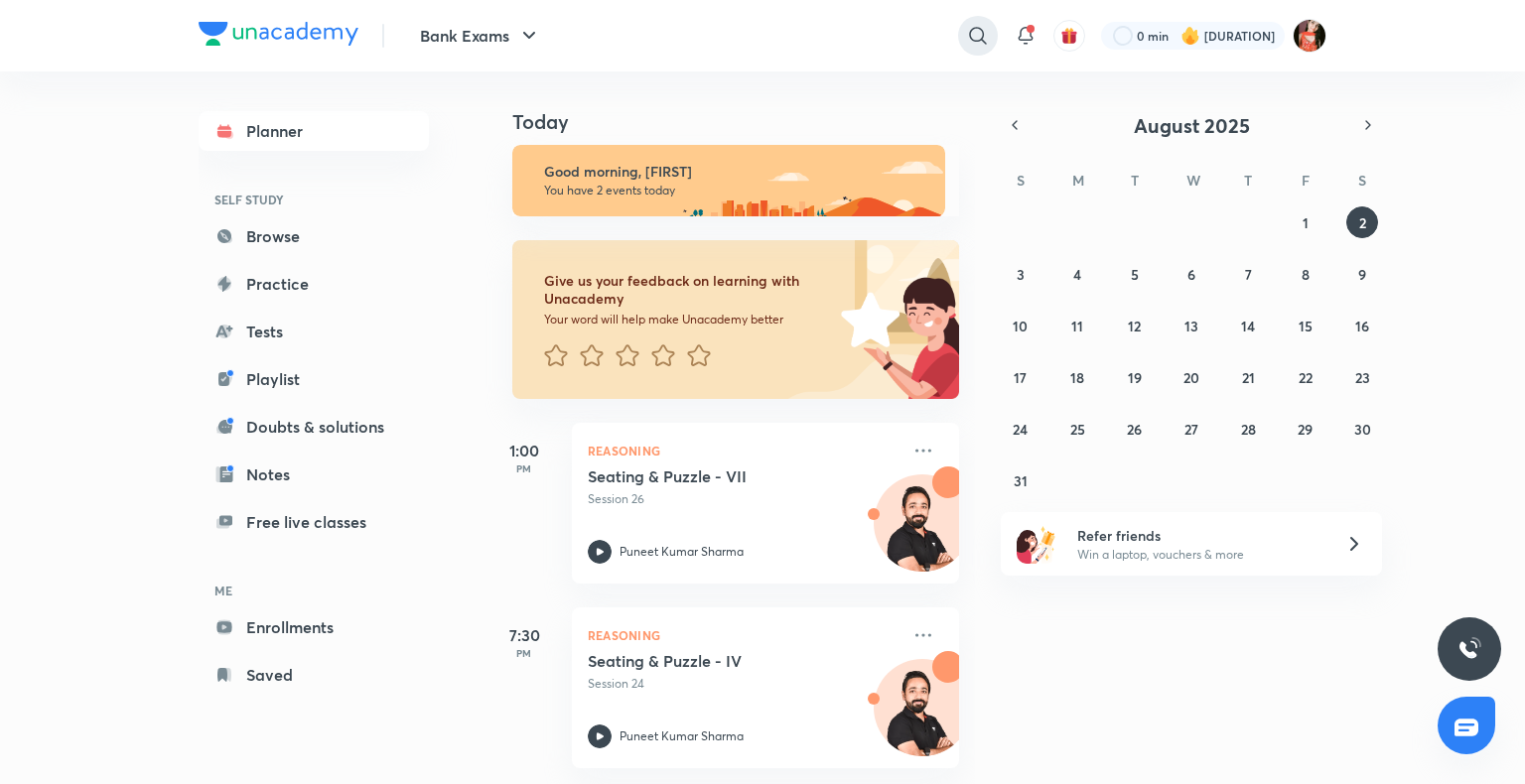 click at bounding box center (978, 36) 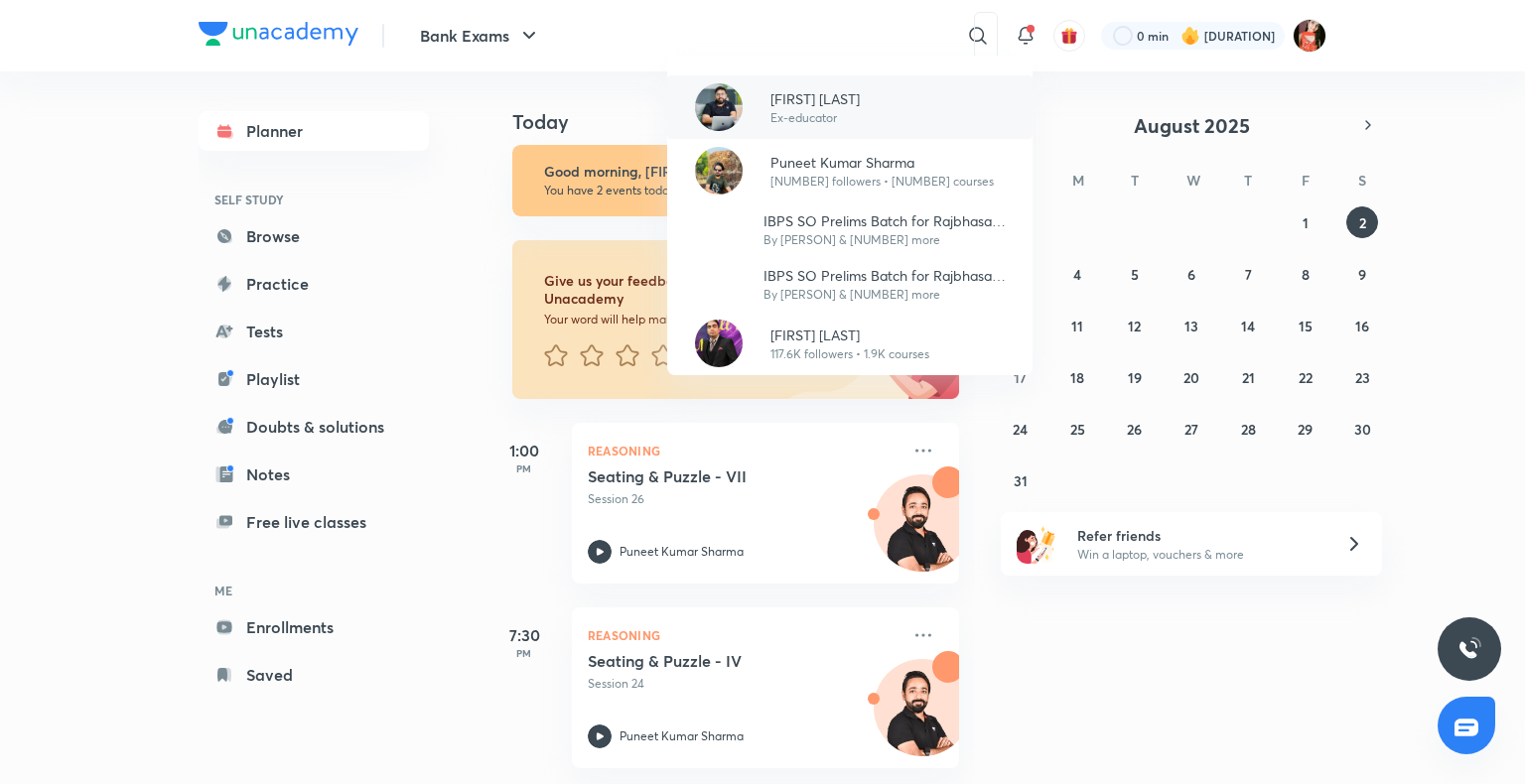 click on "Ex-educator" at bounding box center (815, 118) 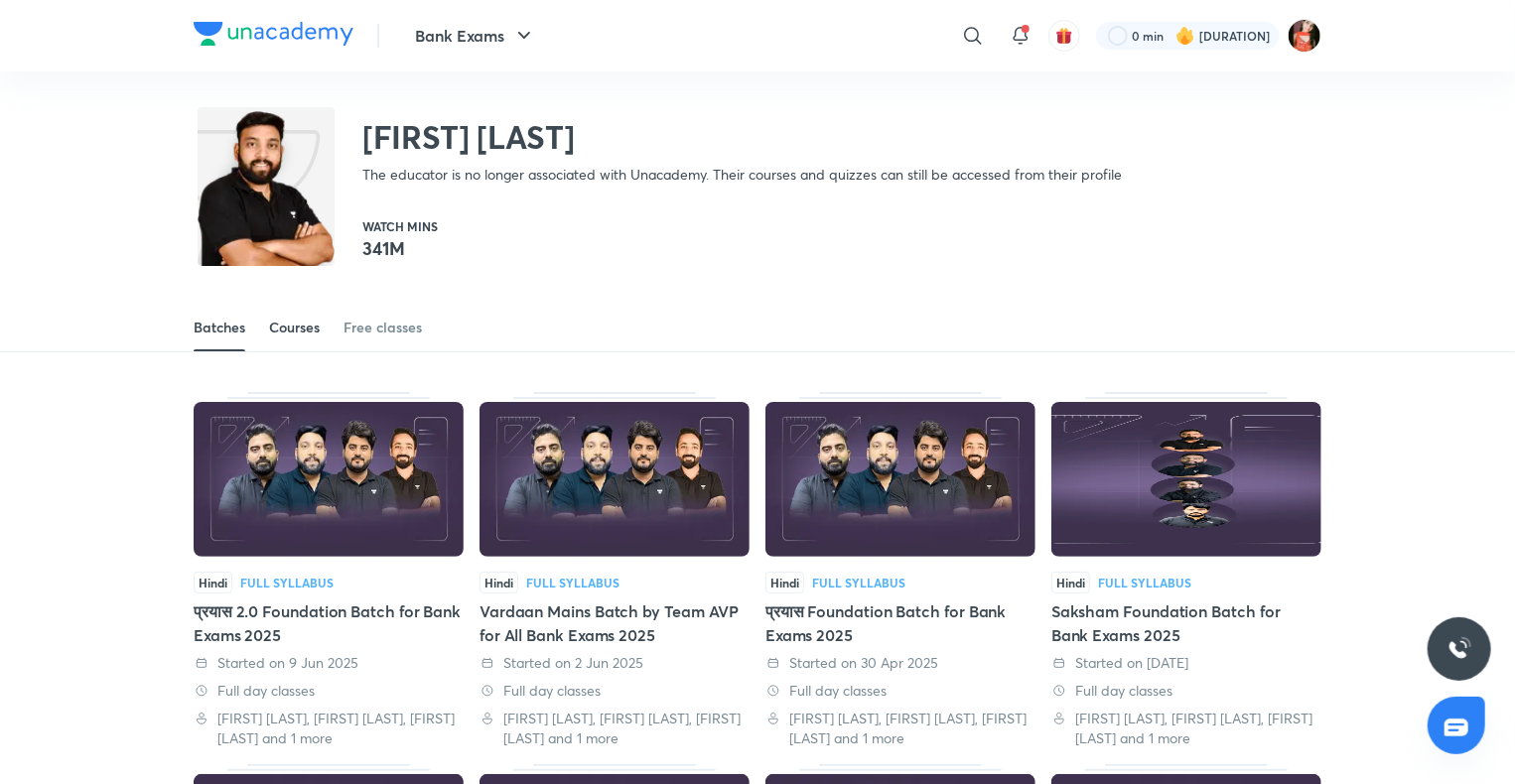 click on "Courses" at bounding box center [294, 327] 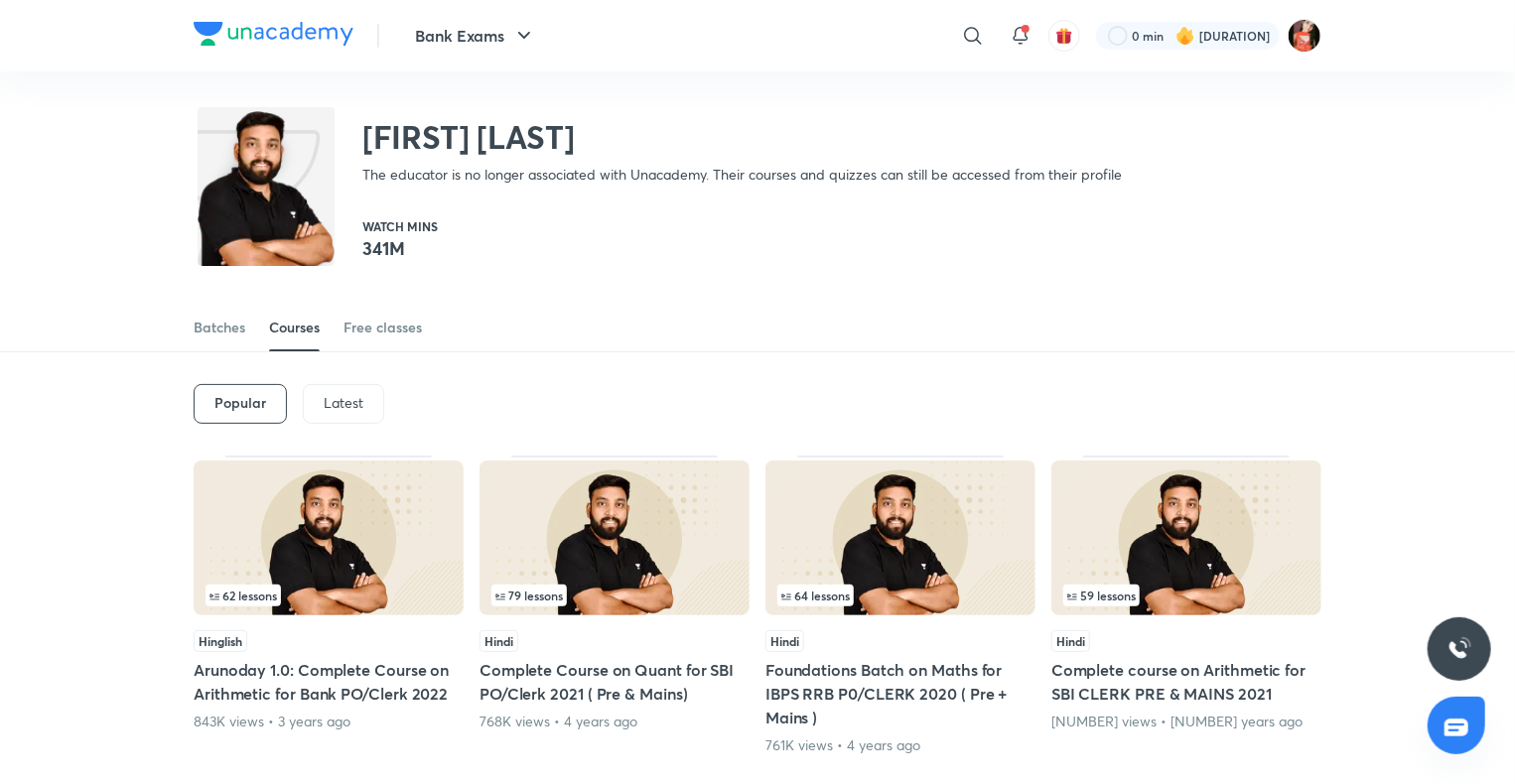 click on "Latest" at bounding box center (344, 403) 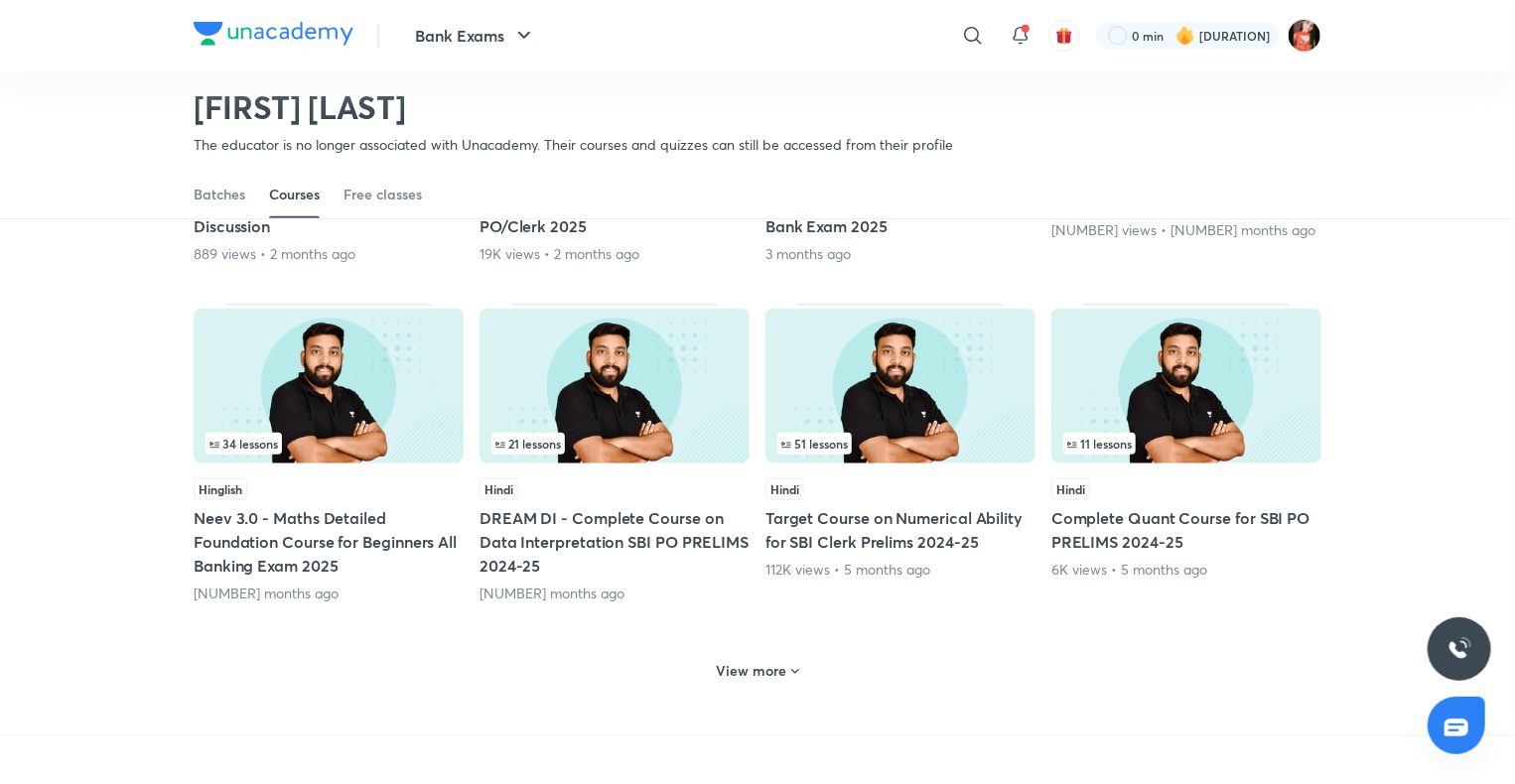scroll, scrollTop: 780, scrollLeft: 0, axis: vertical 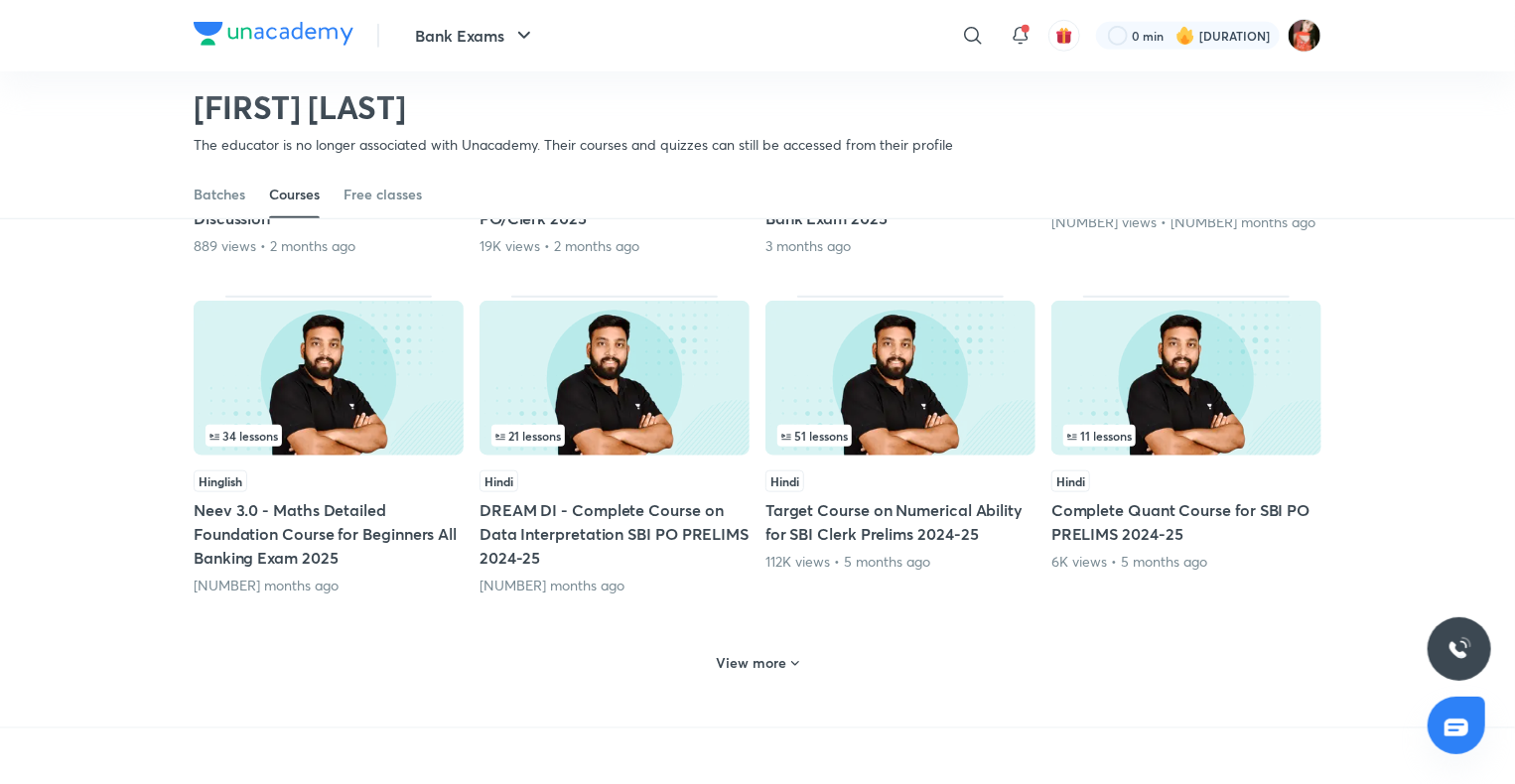 click on "View more" at bounding box center [758, 663] 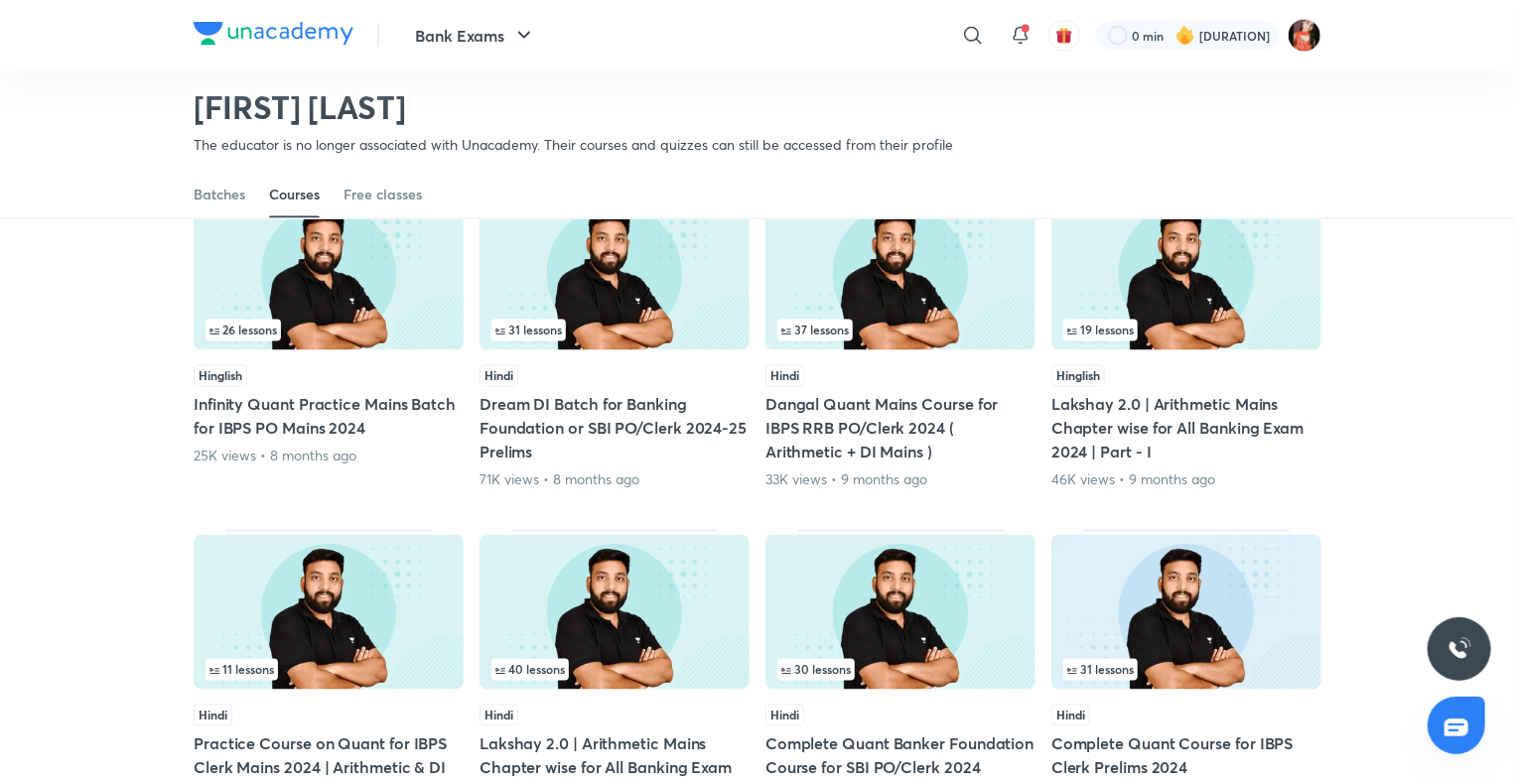 scroll, scrollTop: 2061, scrollLeft: 0, axis: vertical 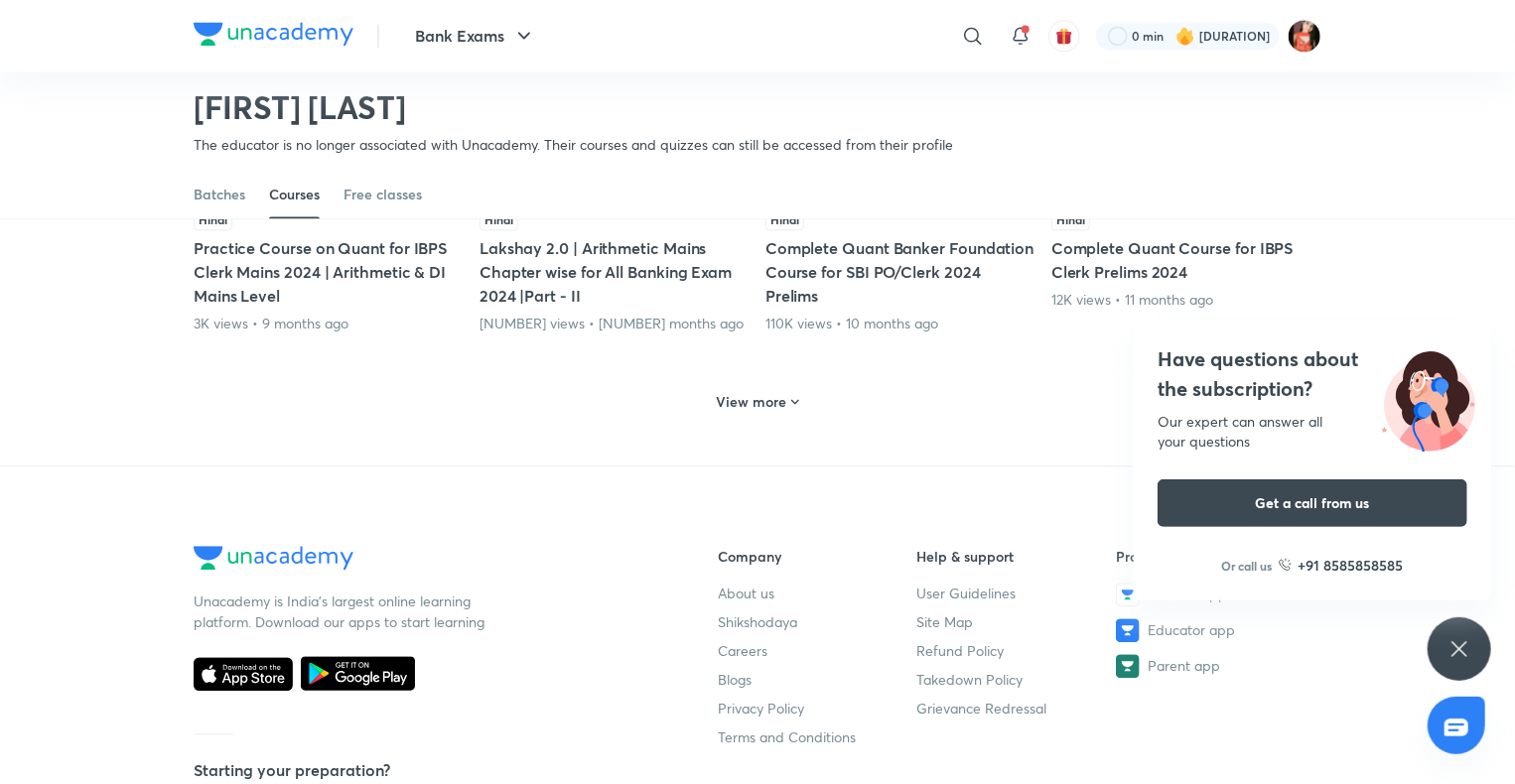 click on "View more" at bounding box center (752, 402) 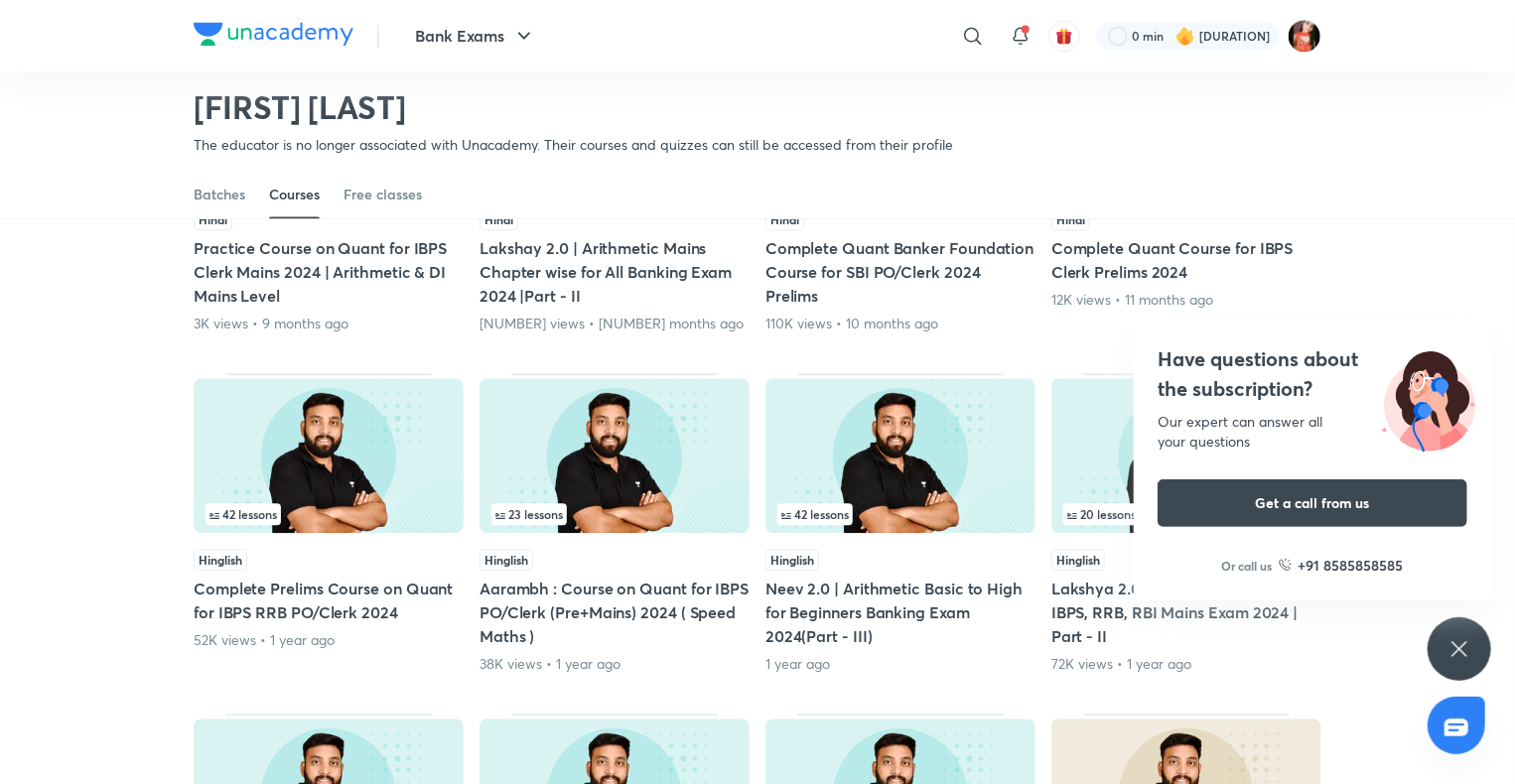 click 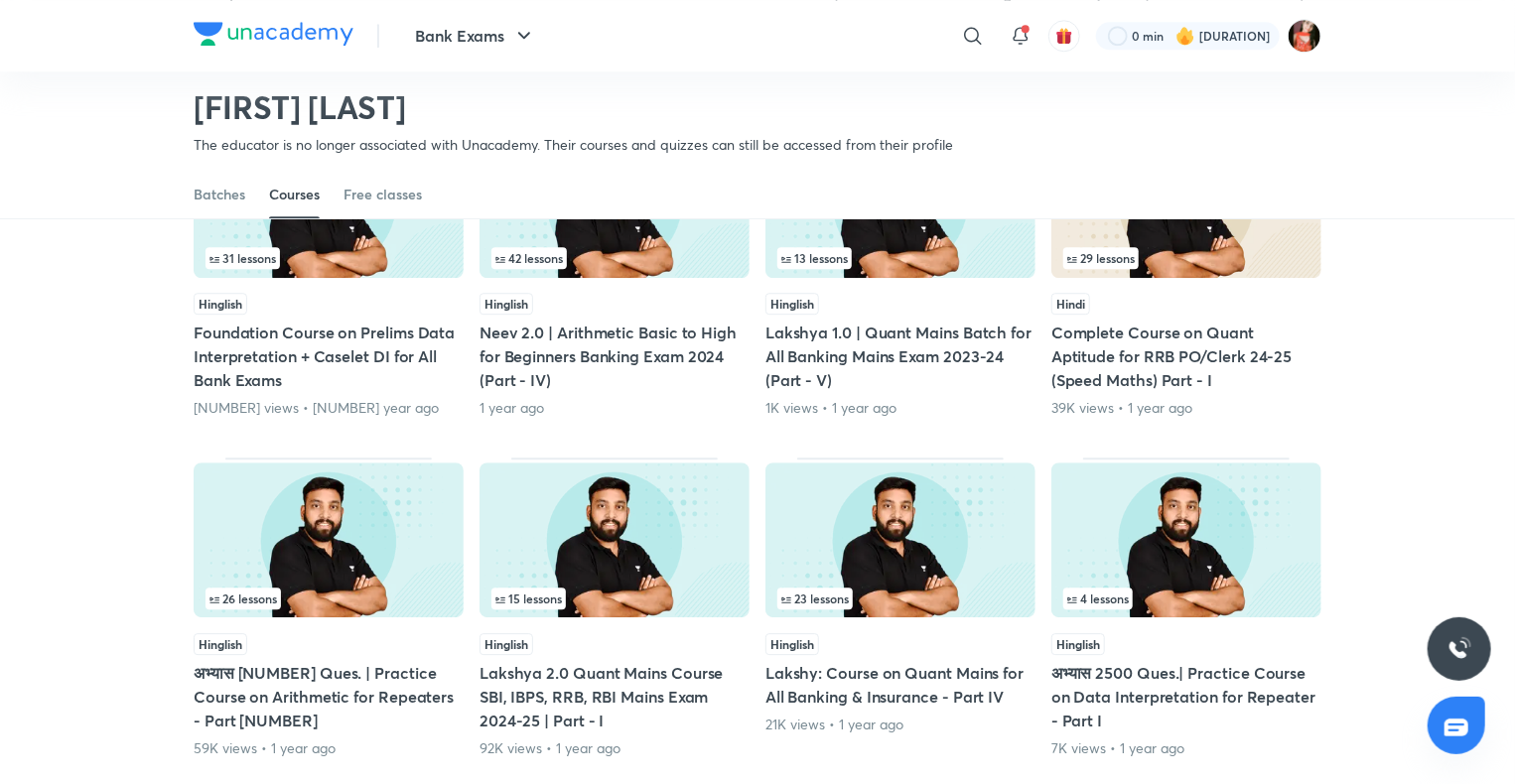 scroll, scrollTop: 3153, scrollLeft: 0, axis: vertical 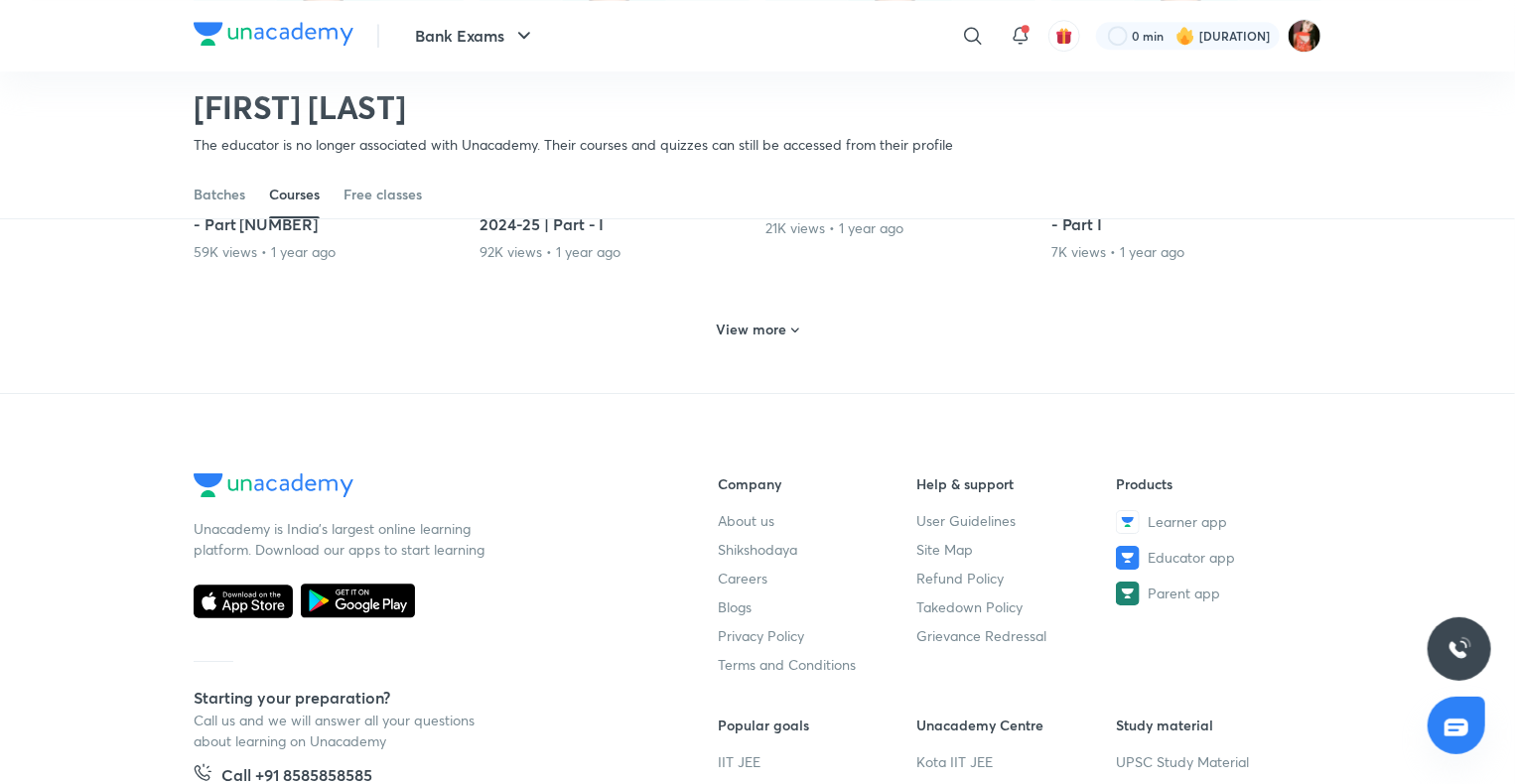 click on "View more" at bounding box center (758, 329) 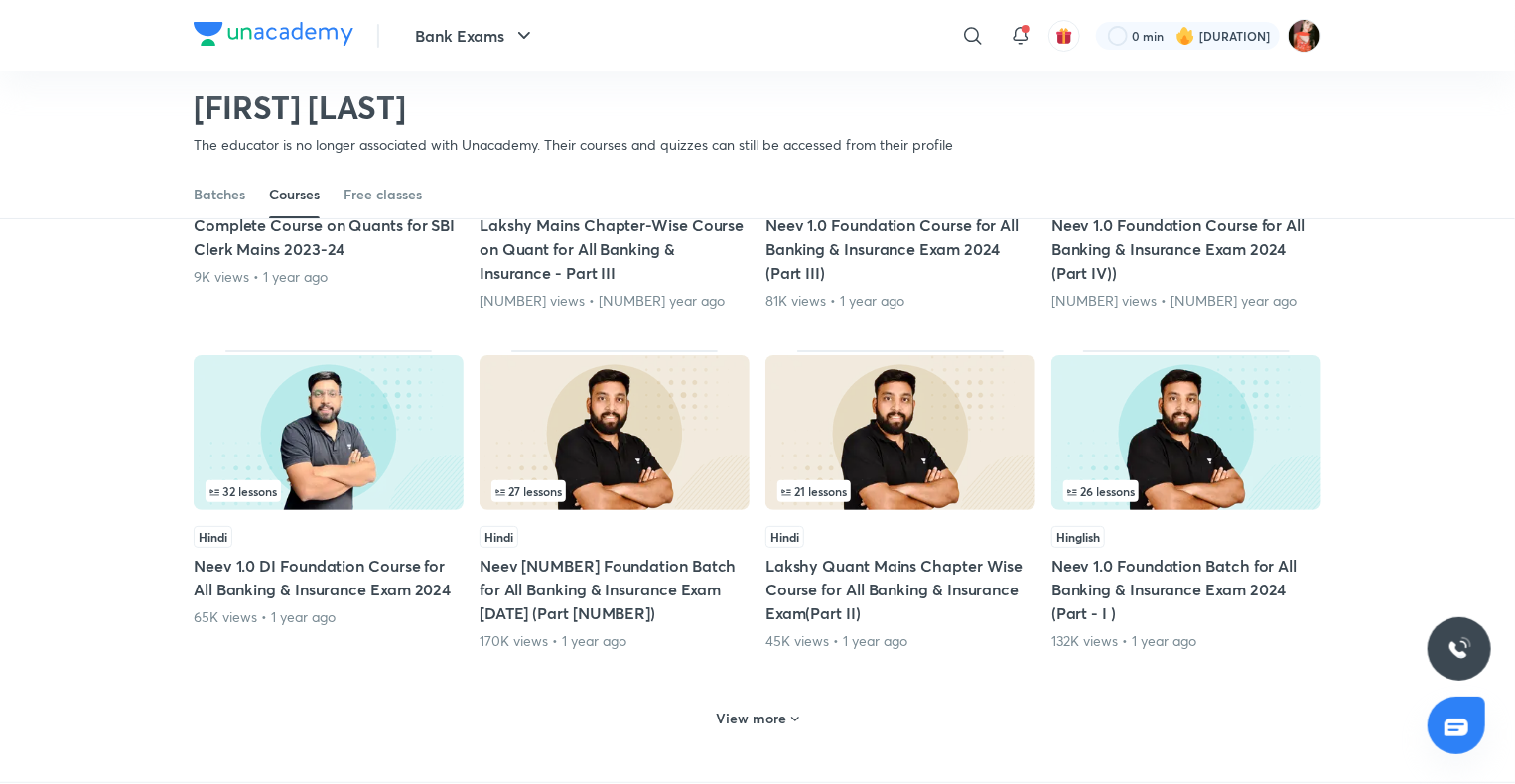 scroll, scrollTop: 4046, scrollLeft: 0, axis: vertical 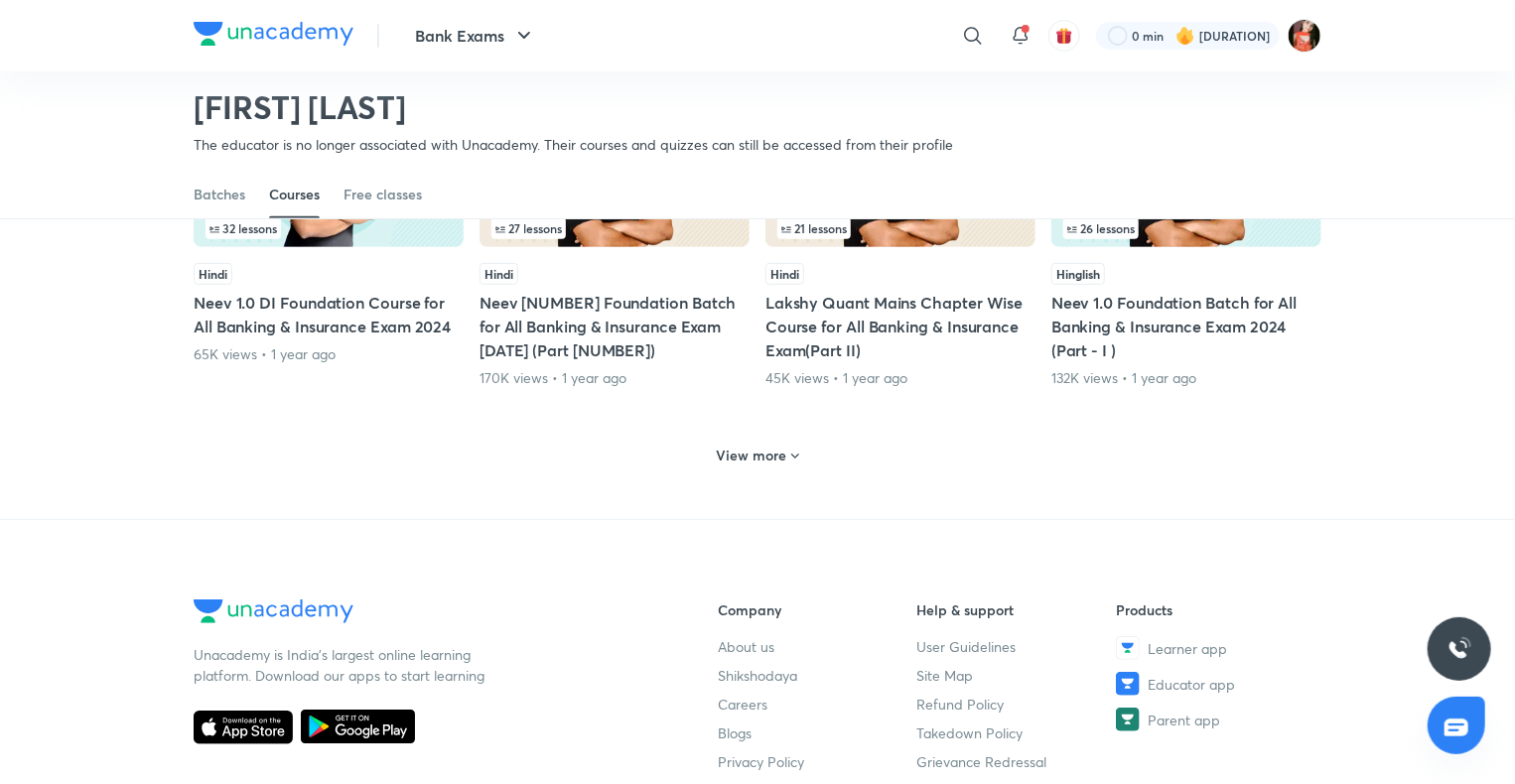 click on "View more" at bounding box center [758, 454] 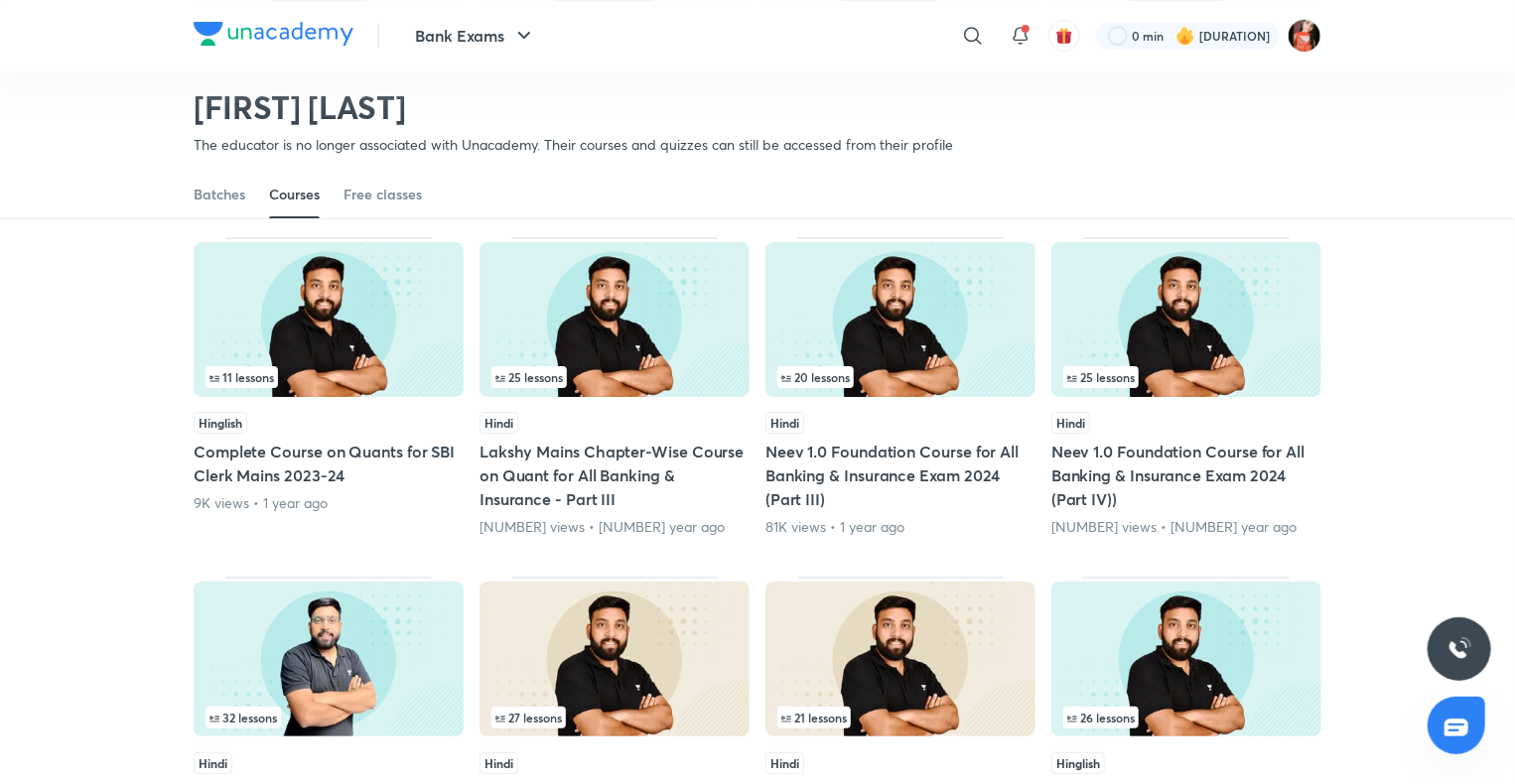 scroll, scrollTop: 3550, scrollLeft: 0, axis: vertical 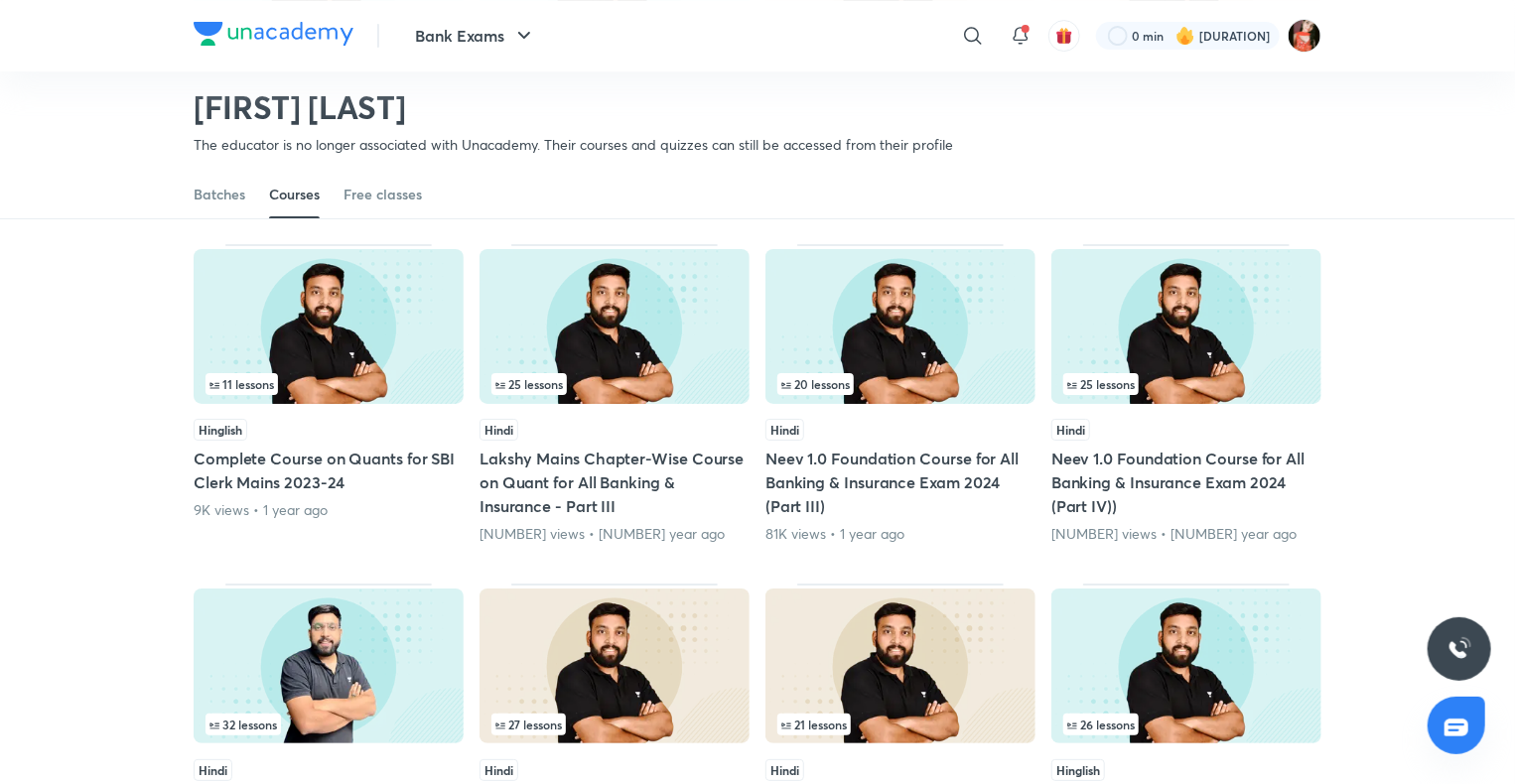 click on "Lakshy Mains Chapter-Wise Course on Quant for All Banking & Insurance - Part III" at bounding box center (615, 482) 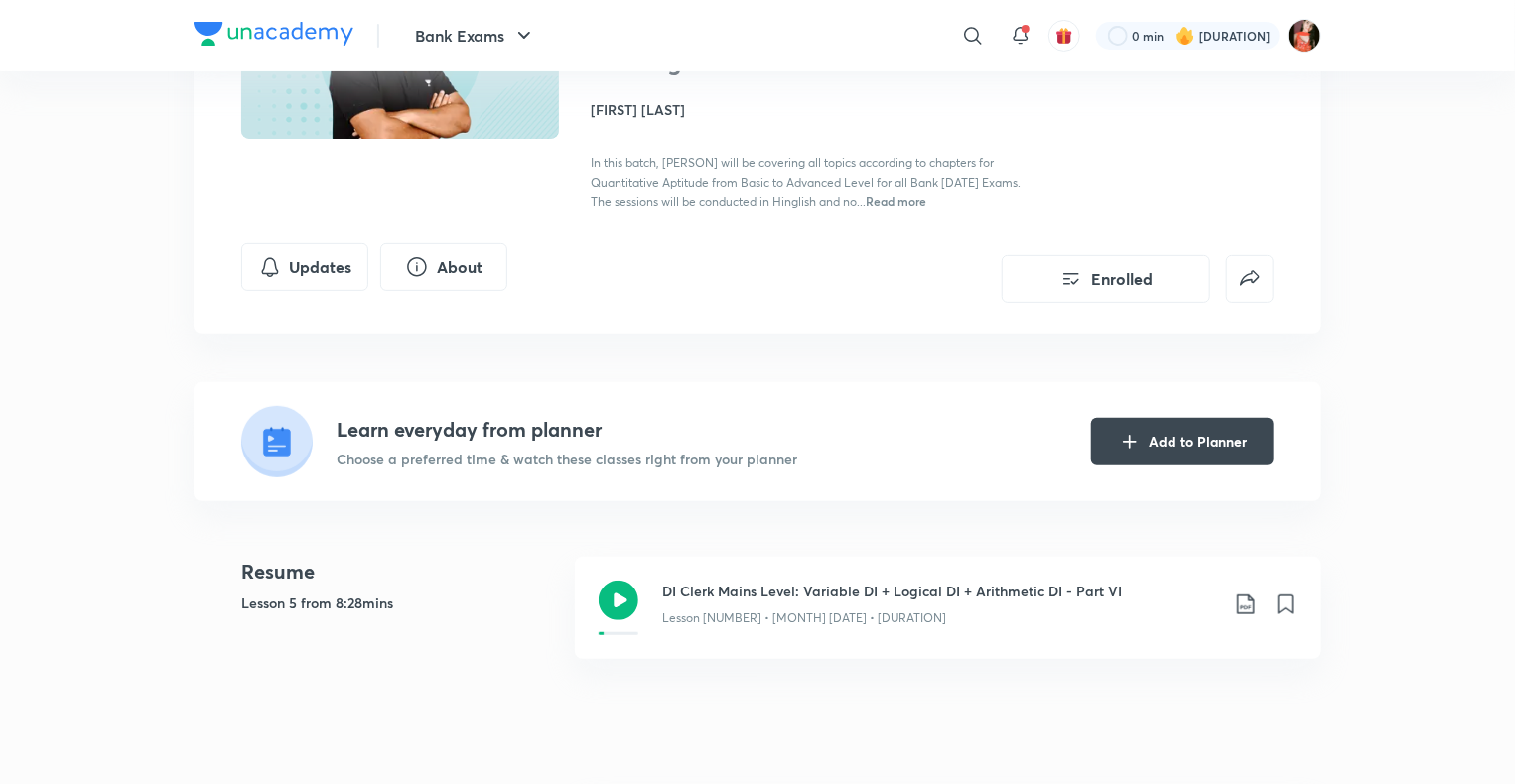 scroll, scrollTop: 198, scrollLeft: 0, axis: vertical 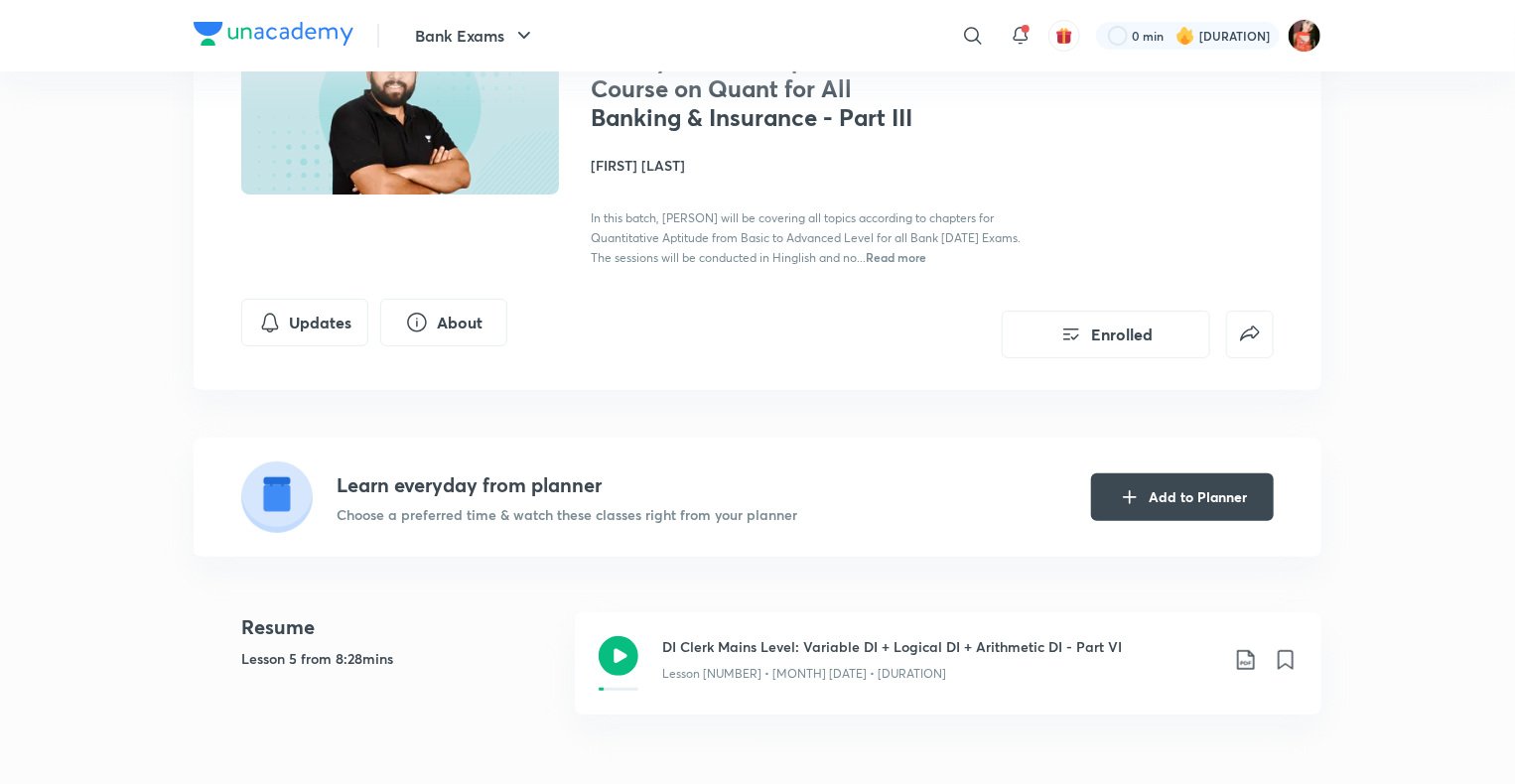 click on "Lakshy Mains Chapter-Wise Course on Quant for All Banking 2023 Exams. The sessions will be conducted in Hinglish and no... Read more Updates About Enrolled Learn everyday from planner Choose a preferred time & watch these classes right from your planner Add to Planner Resume Lesson 5 from 8:28mins DI Clerk Mains Level: Variable DI + Logical DI + Arithmetic DI - Part VI Lesson 5 • [DATE] • [DURATION] Week 1 [DATE] - [DATE] 3 lessons DI Clerk Mains Level: Variable DI + Logical DI + Arithmetic DI - Part I Lesson 1 • [DATE] • [DURATION] DI Clerk Mains Level: Variable DI + Logical DI + Arithmetic DI - Part II Lesson 2 • [DATE] • [DURATION] Week 2 [DATE] - [DATE]" at bounding box center (758, 2524) 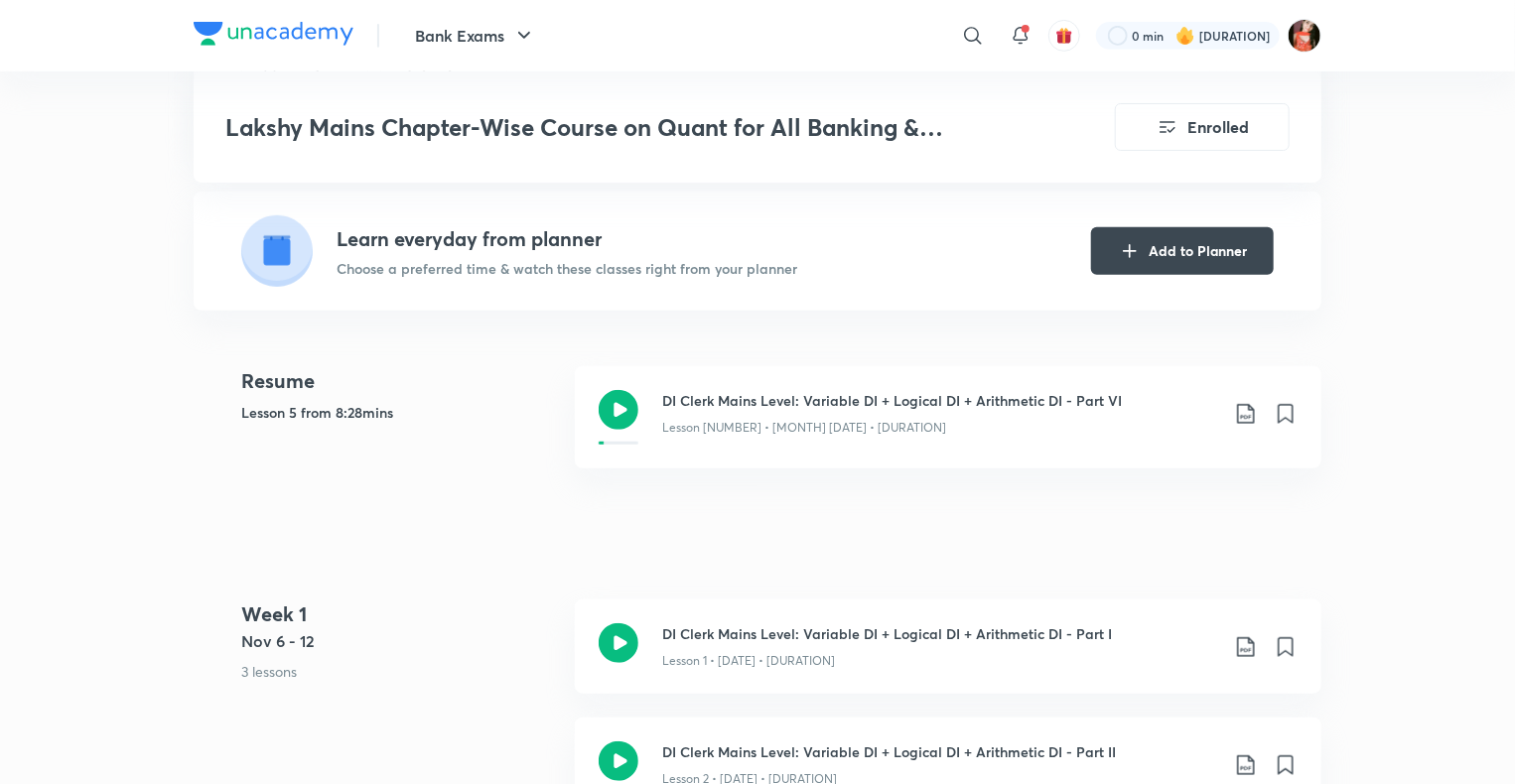 scroll, scrollTop: 695, scrollLeft: 0, axis: vertical 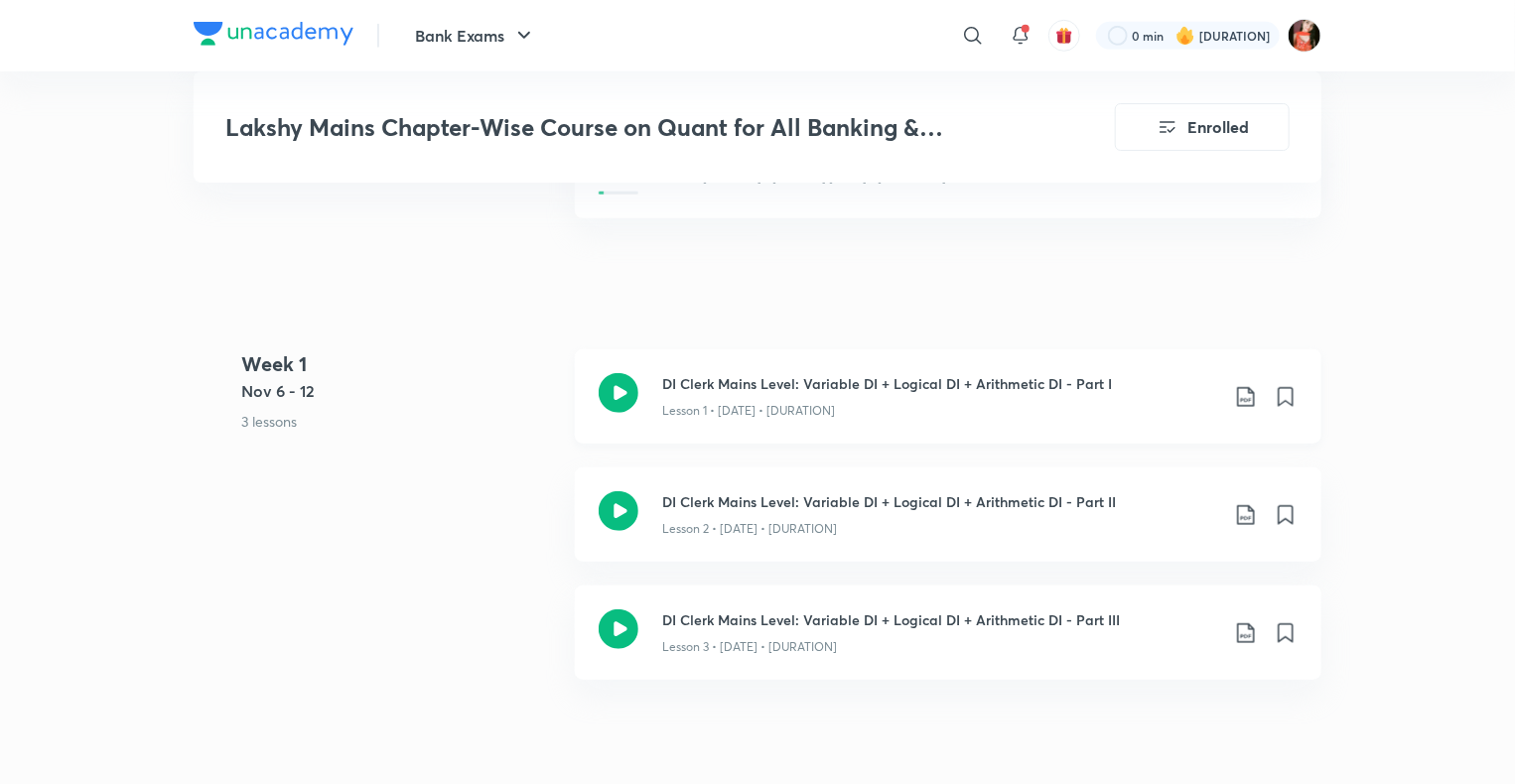 click at bounding box center [619, 396] 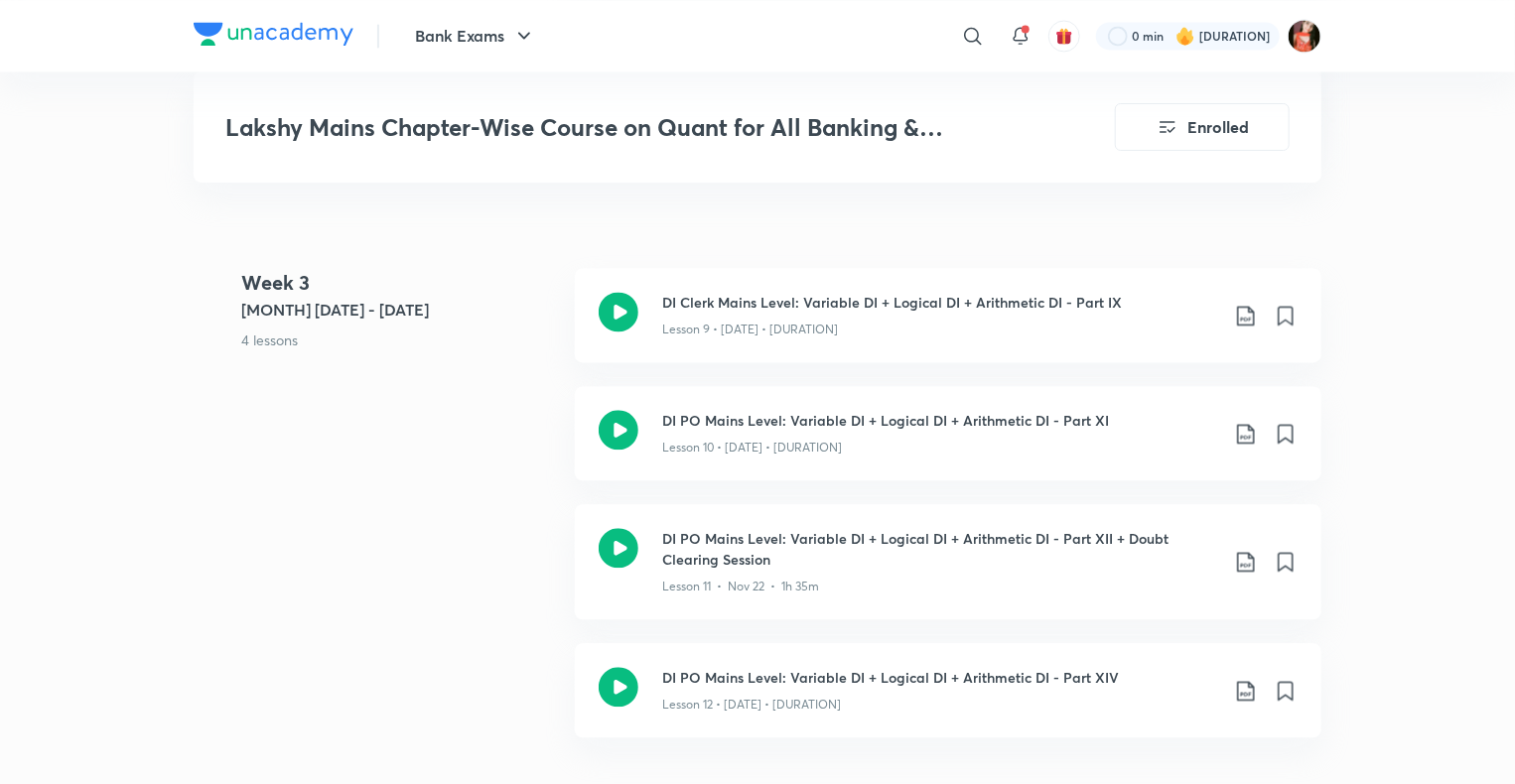 scroll, scrollTop: 2771, scrollLeft: 0, axis: vertical 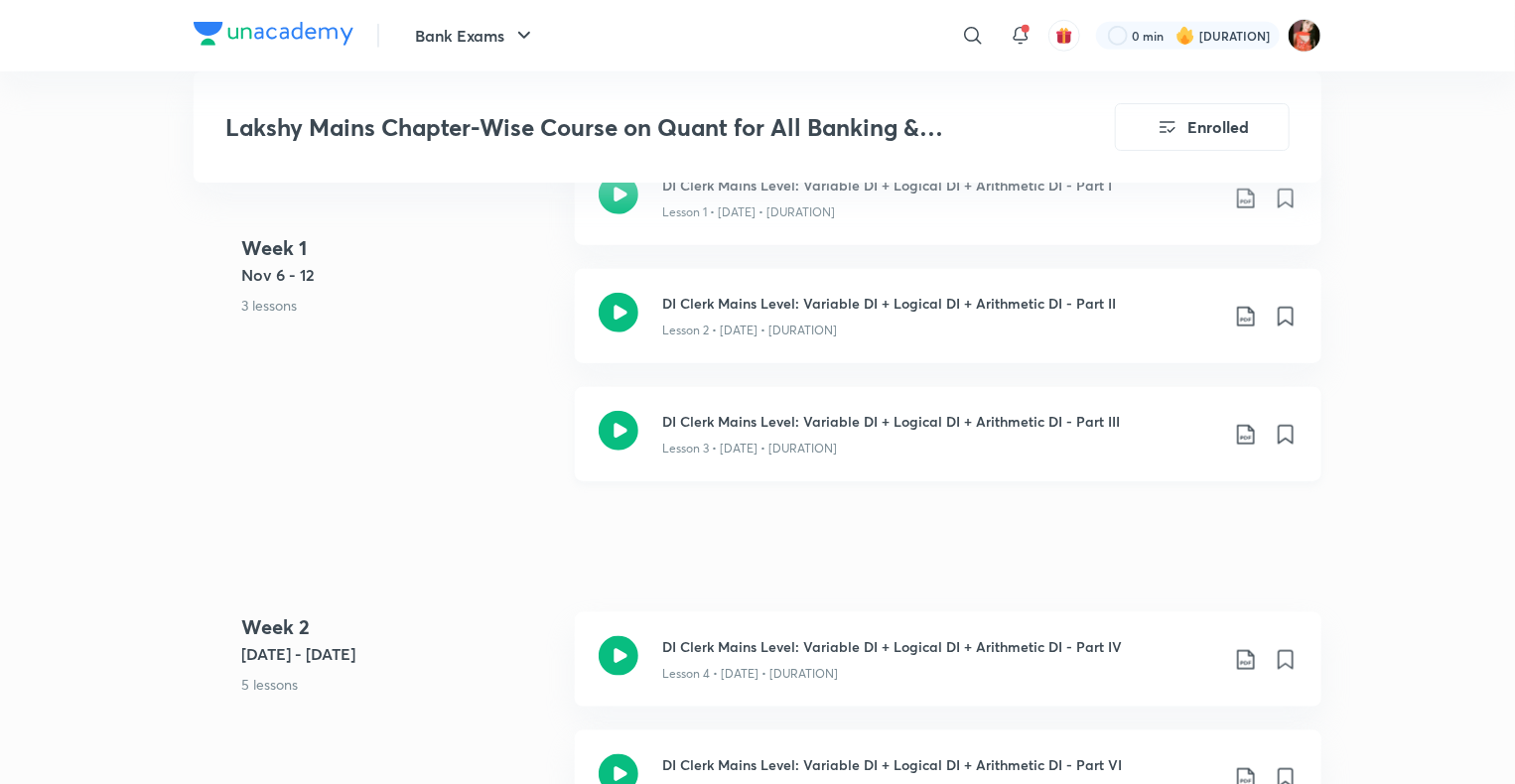 click 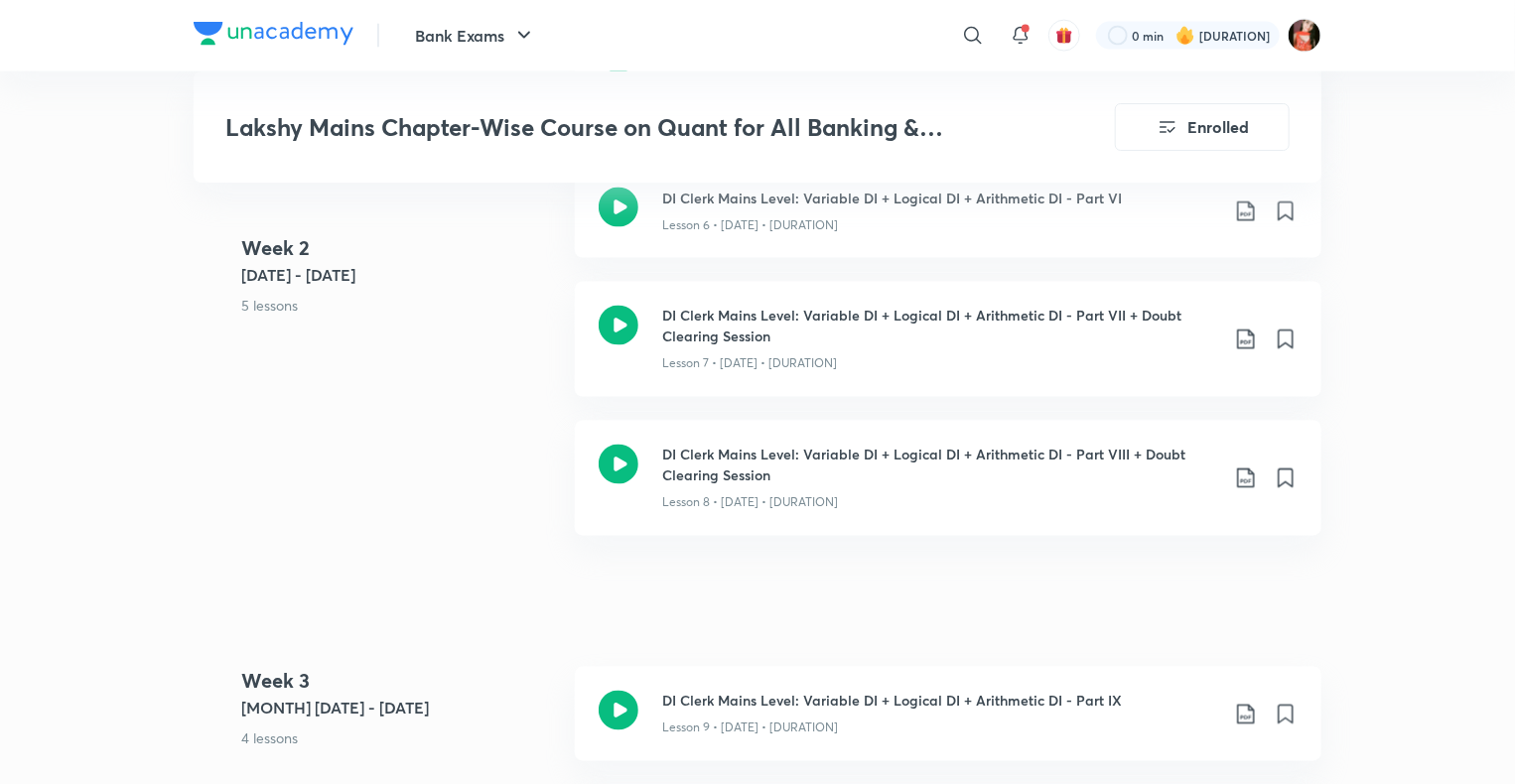 scroll, scrollTop: 1687, scrollLeft: 0, axis: vertical 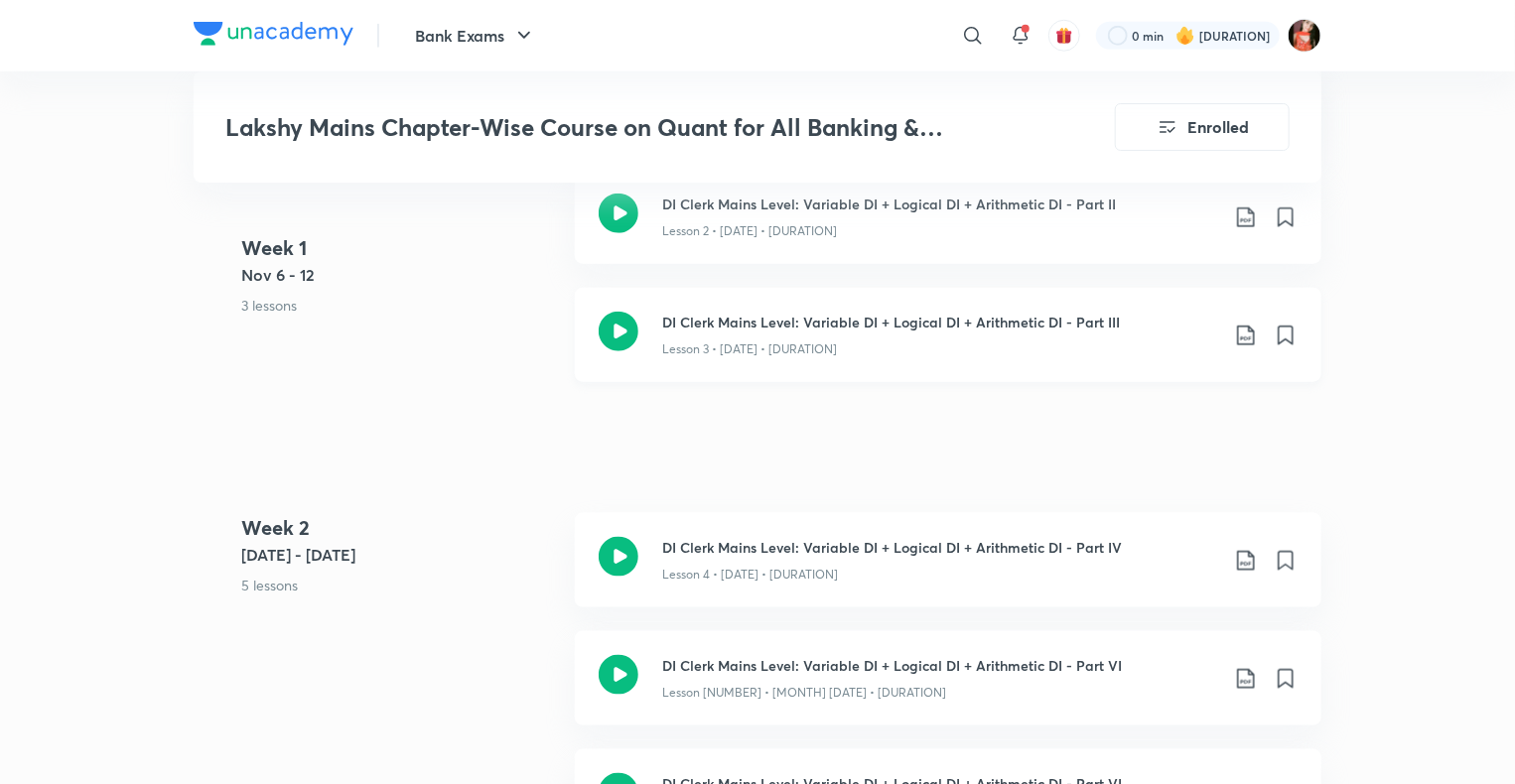 click 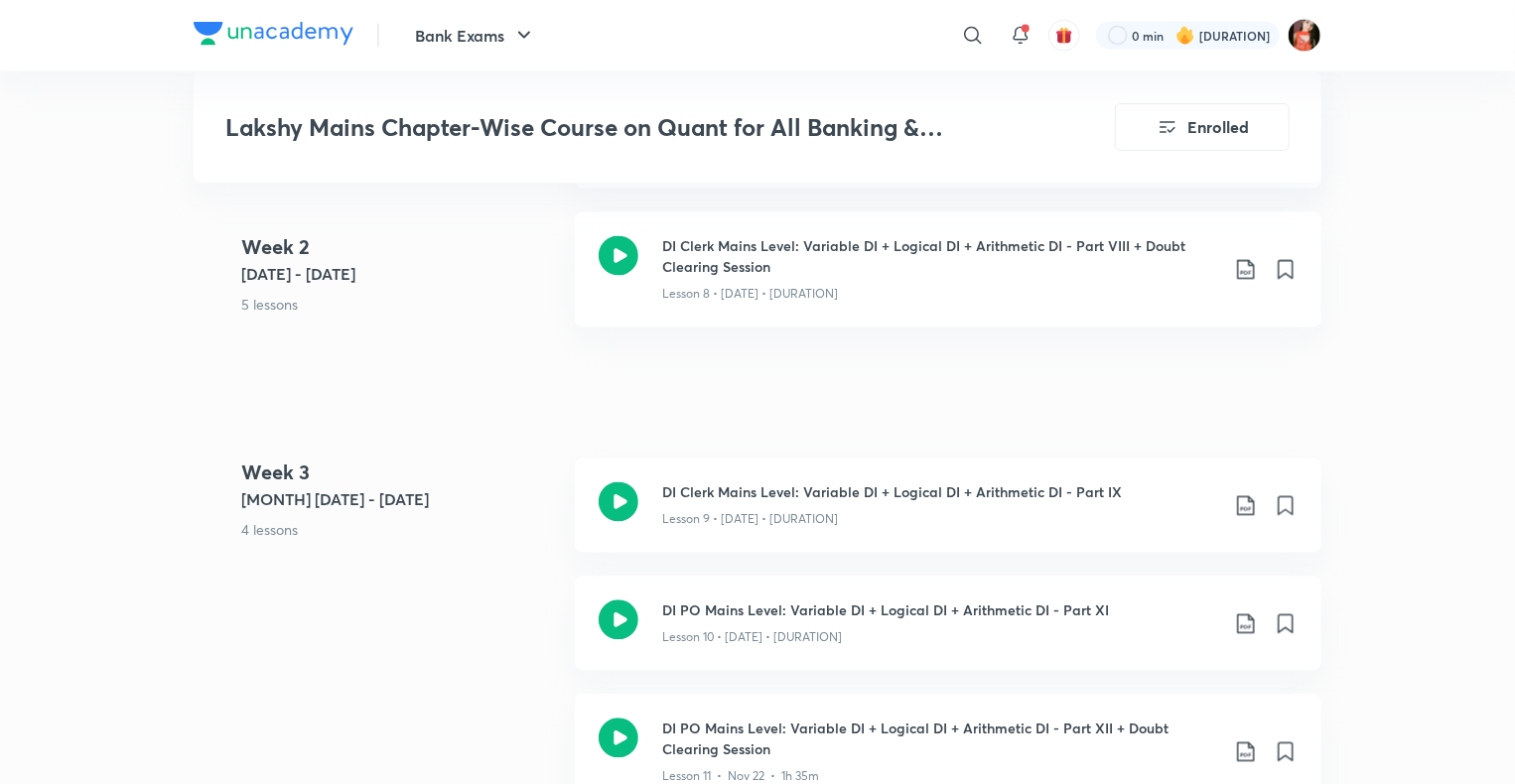 scroll, scrollTop: 2481, scrollLeft: 0, axis: vertical 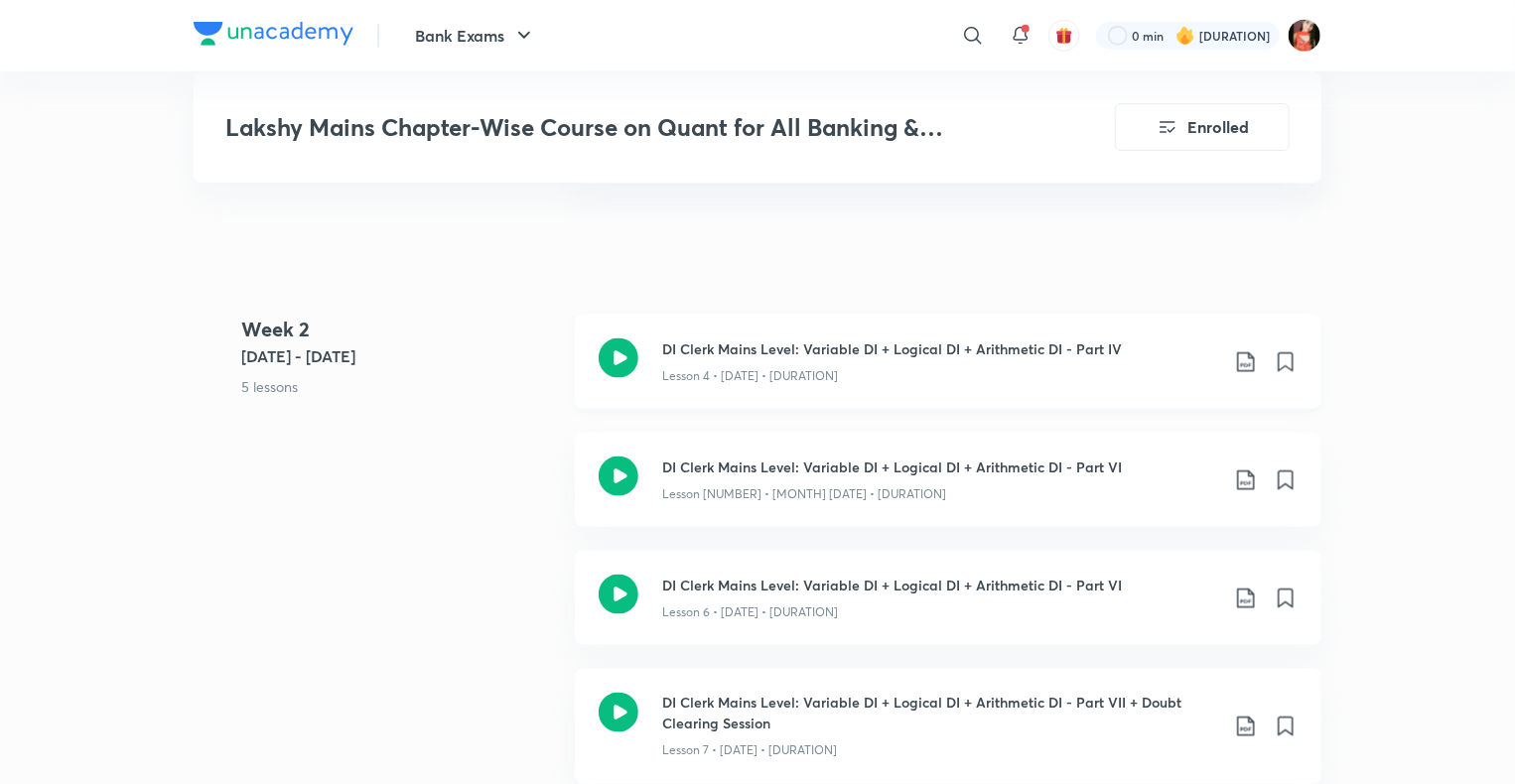 click 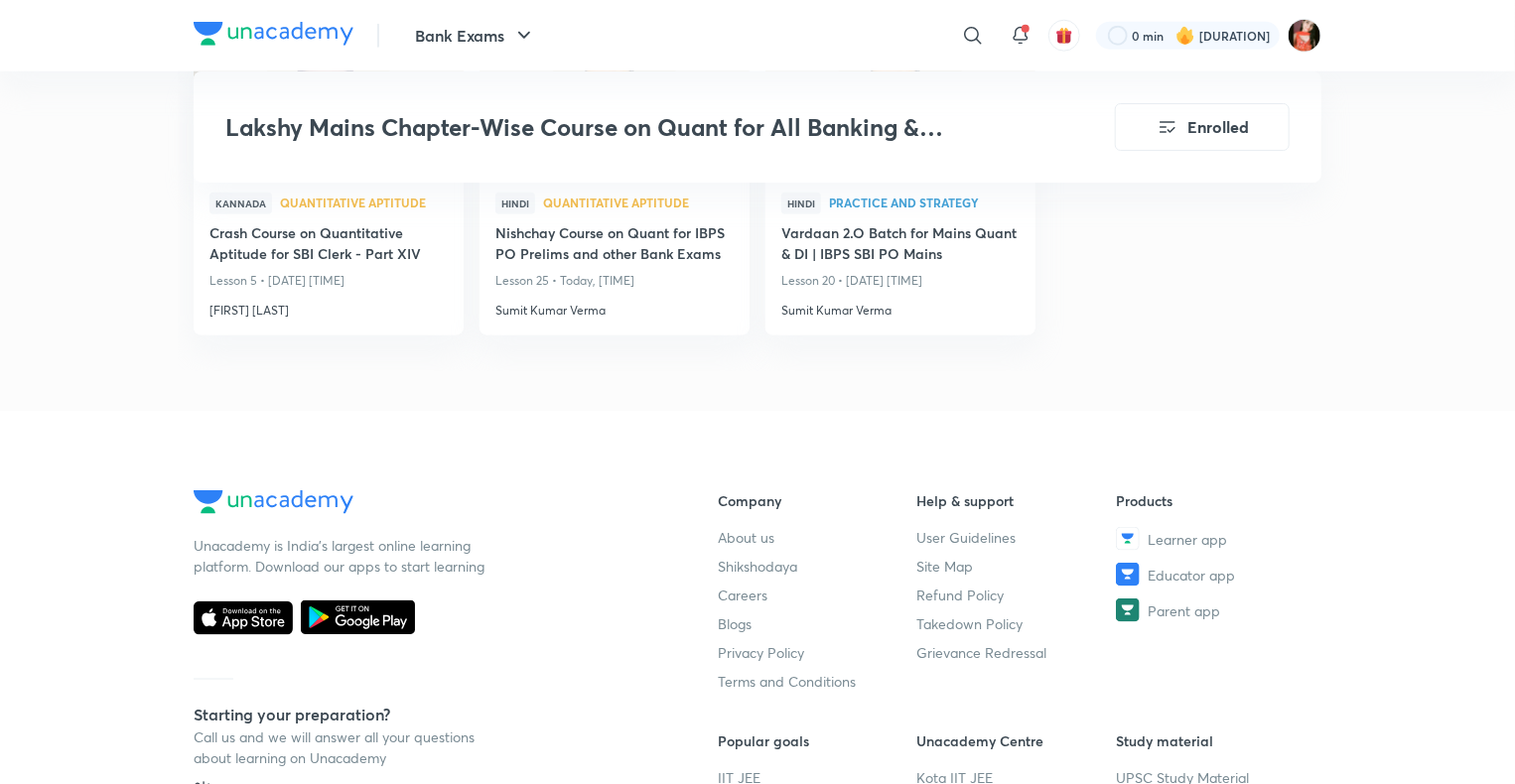 scroll, scrollTop: 5249, scrollLeft: 0, axis: vertical 